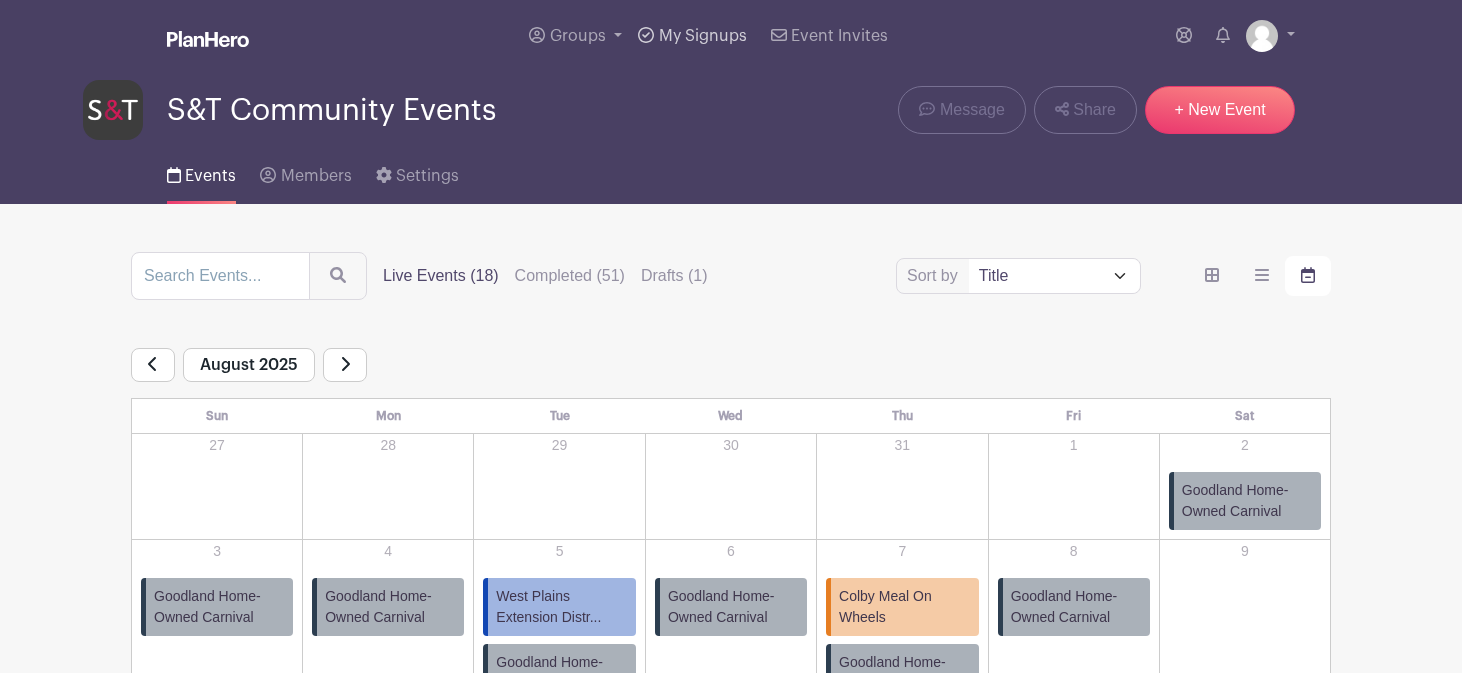scroll, scrollTop: 0, scrollLeft: 0, axis: both 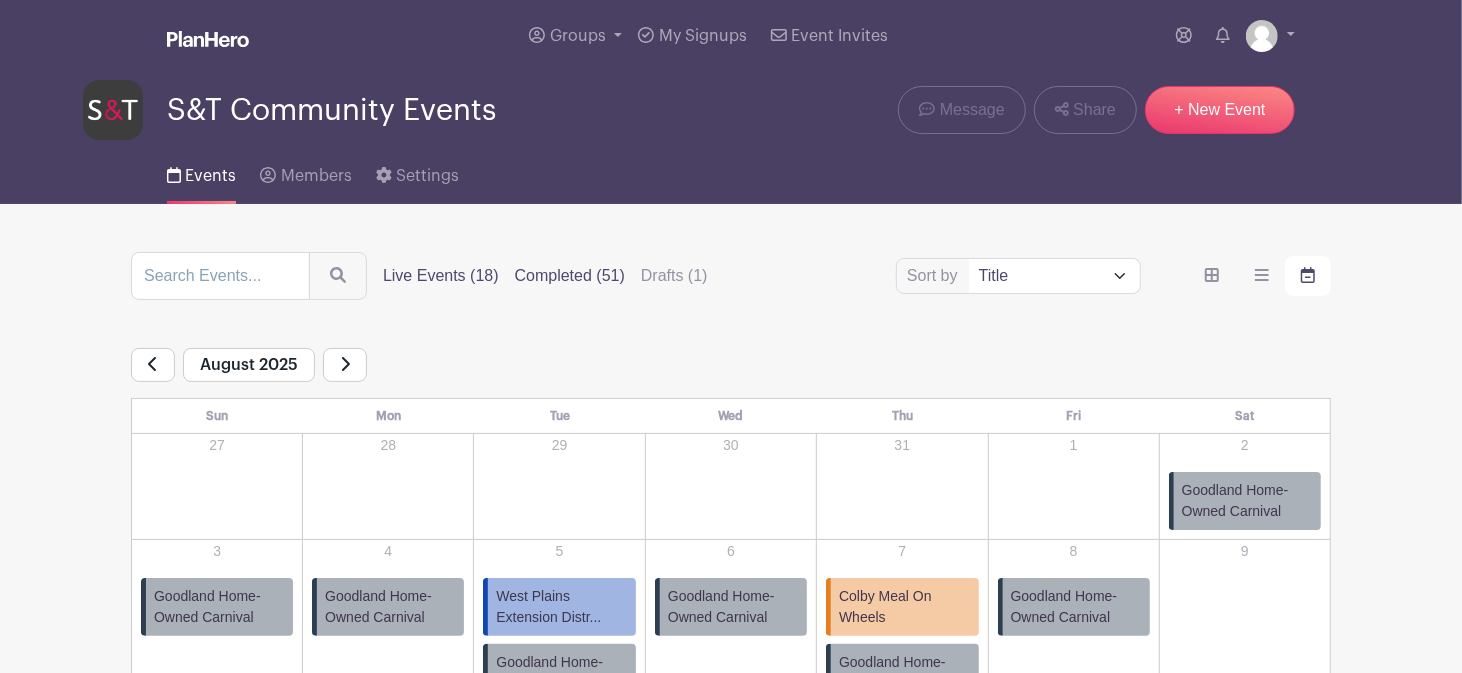 click on "Completed (51)" at bounding box center (570, 276) 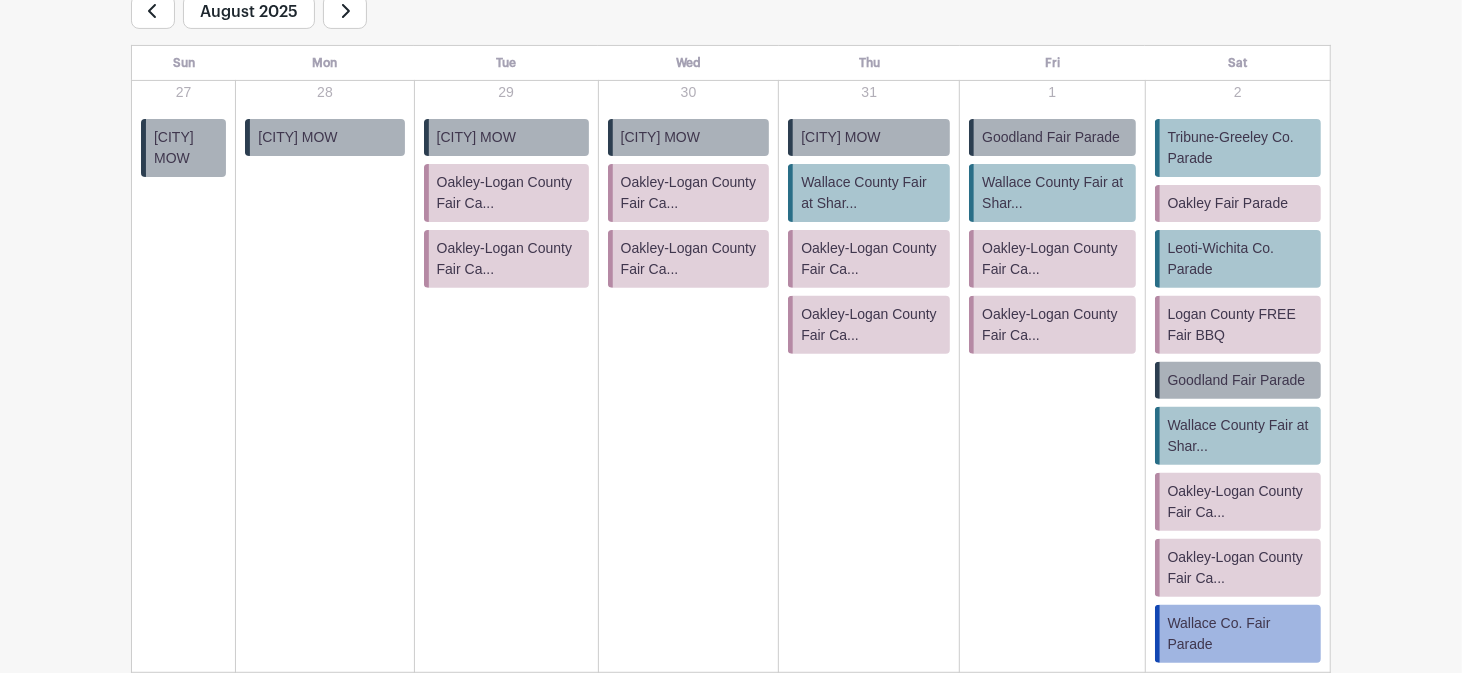 scroll, scrollTop: 203, scrollLeft: 0, axis: vertical 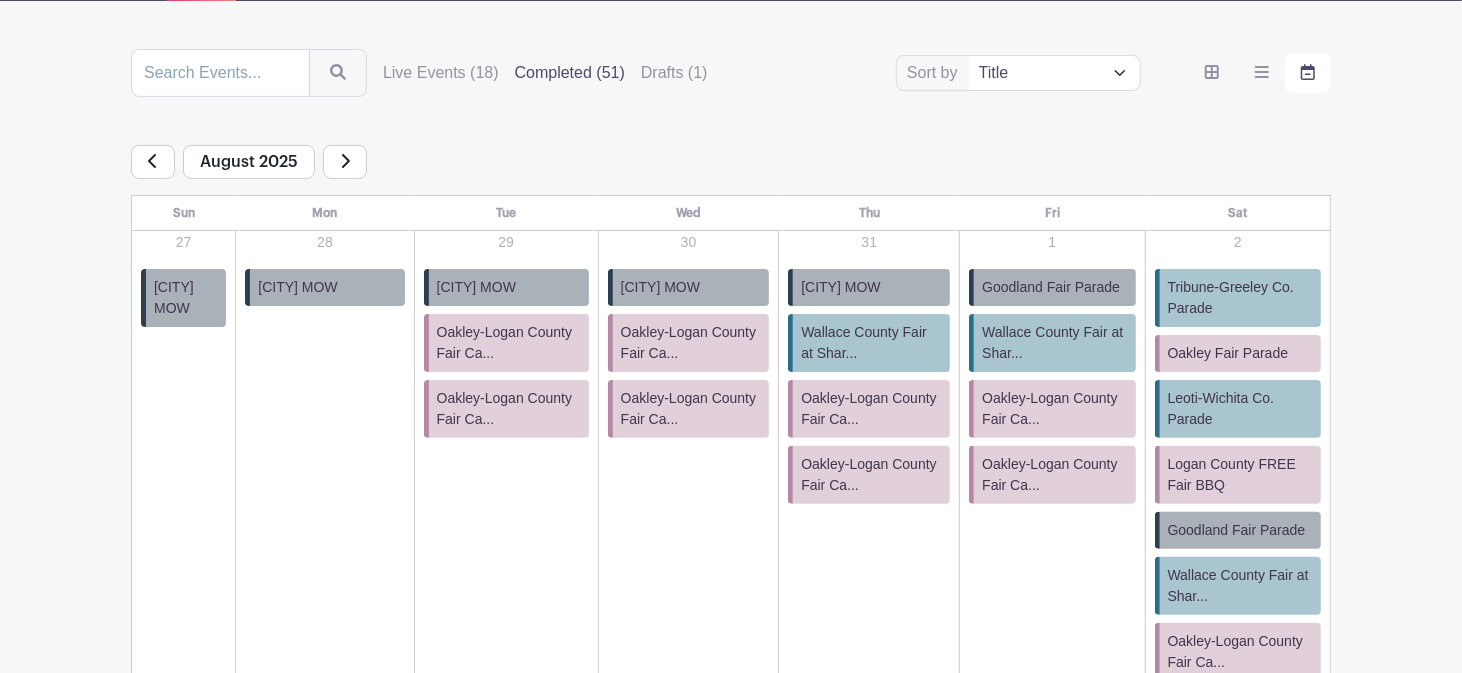 click on "Completed (51)" at bounding box center (570, 73) 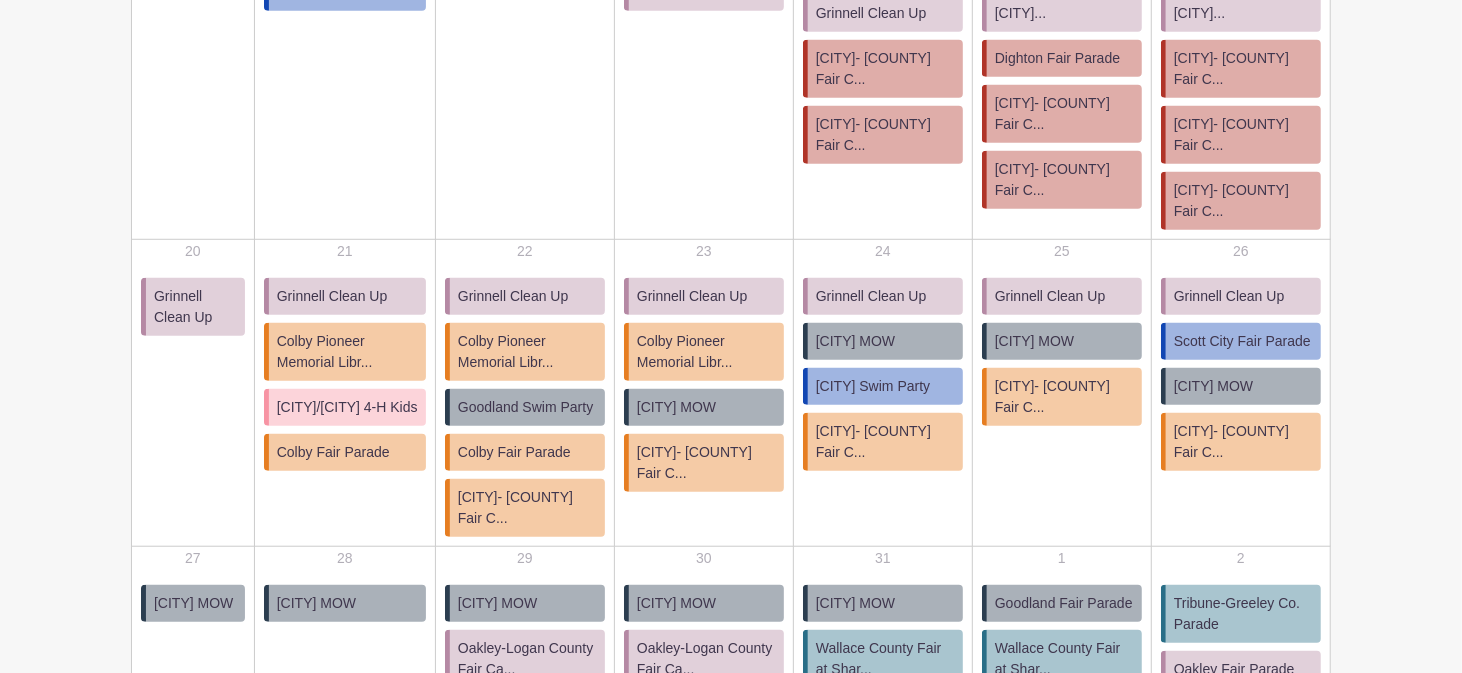 scroll, scrollTop: 810, scrollLeft: 0, axis: vertical 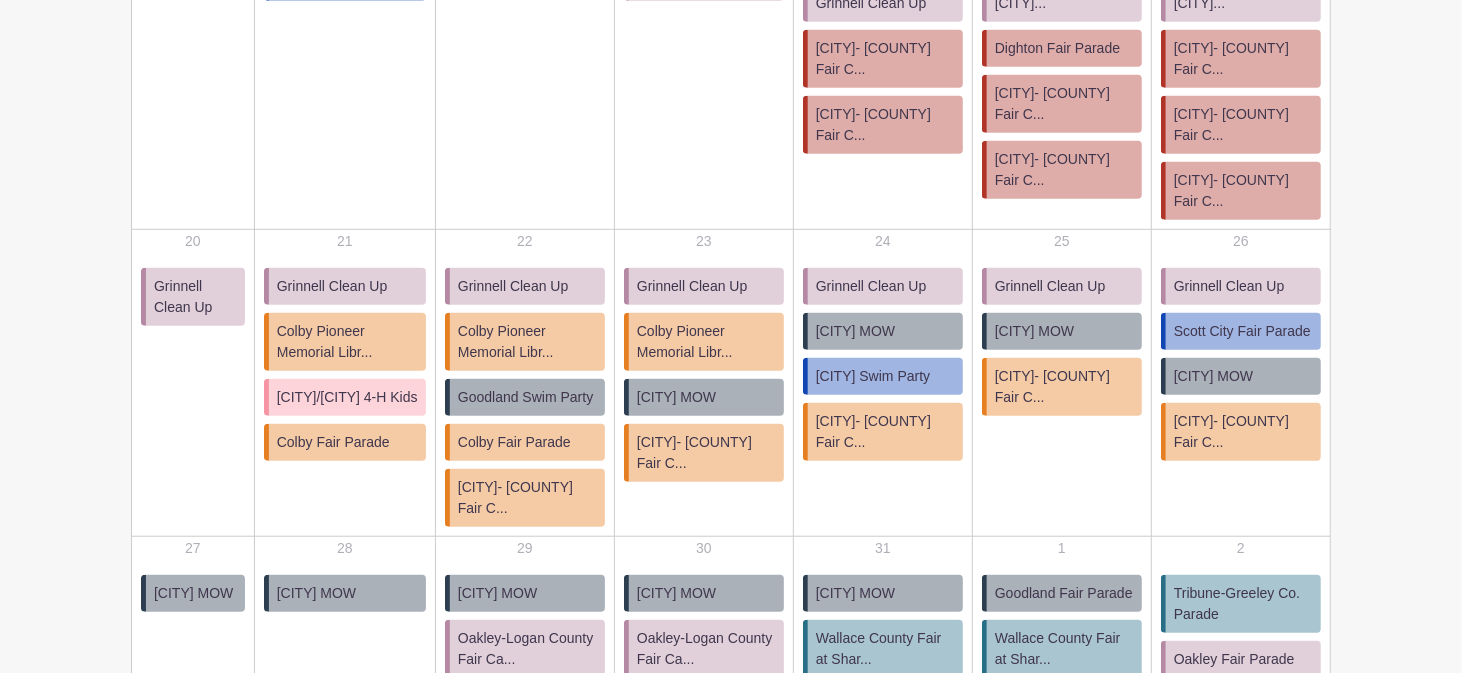 click on "[CITY]- [COUNTY] Fair C..." at bounding box center [706, 453] 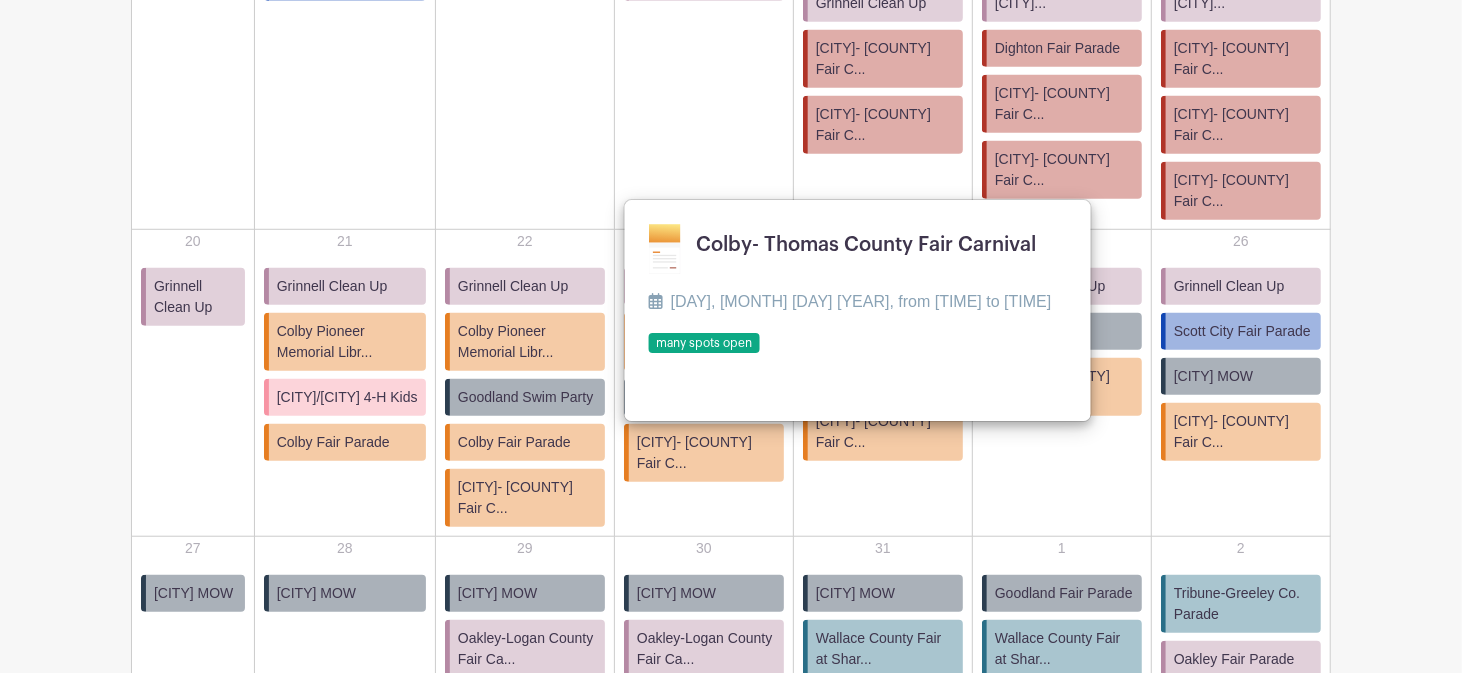 click at bounding box center (649, 354) 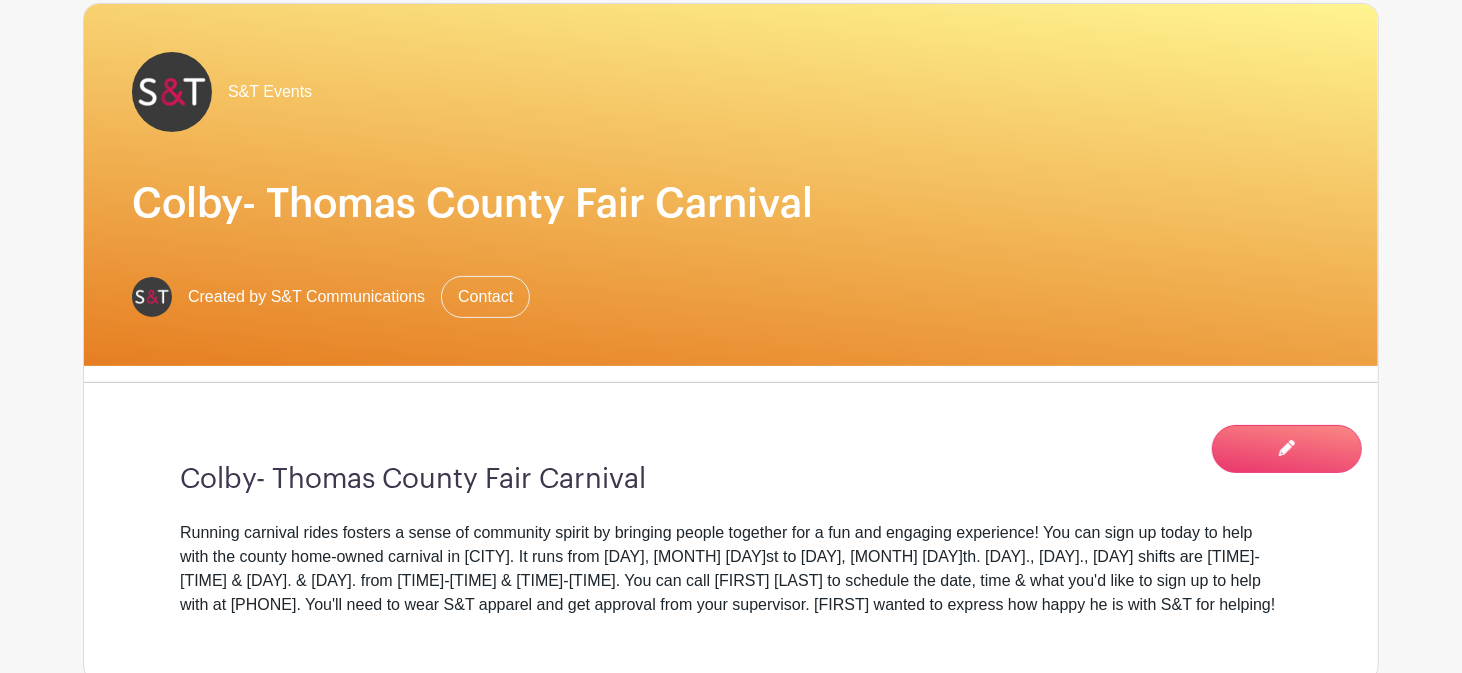 scroll, scrollTop: 0, scrollLeft: 0, axis: both 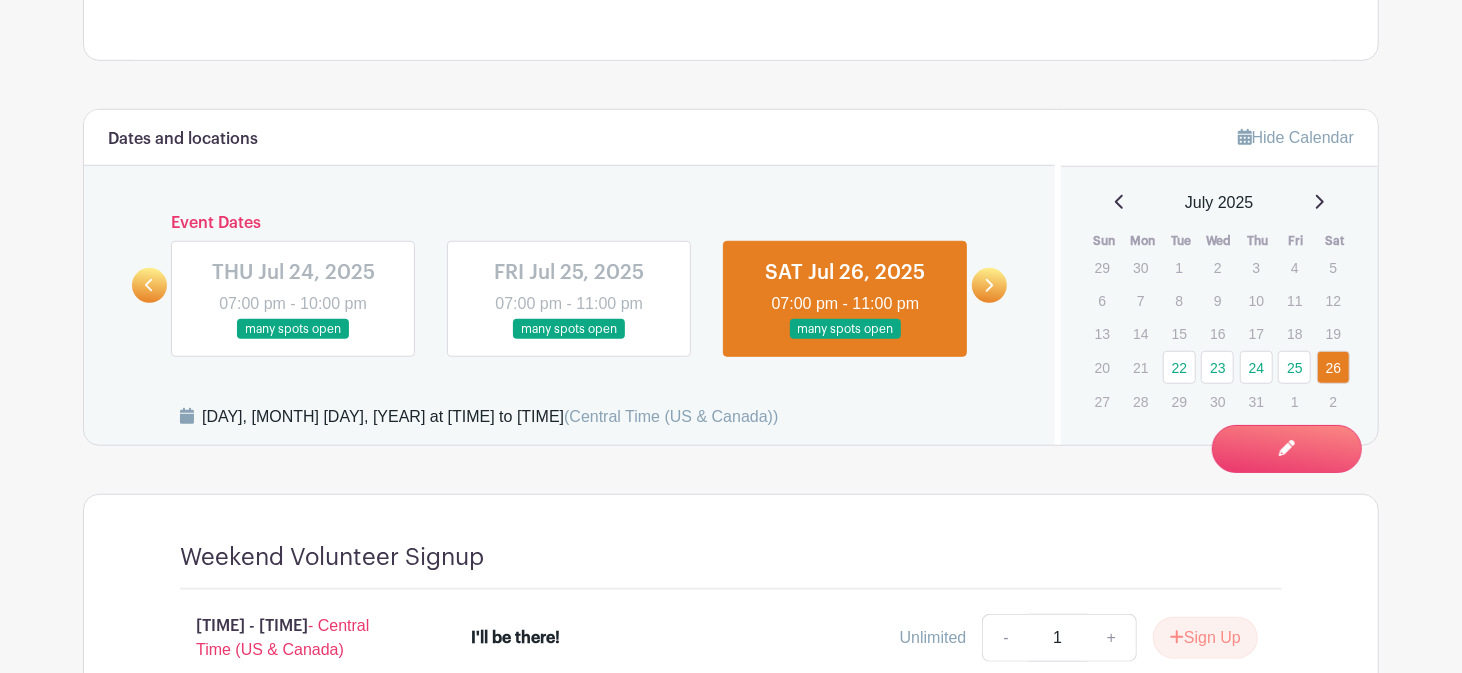click at bounding box center [569, 340] 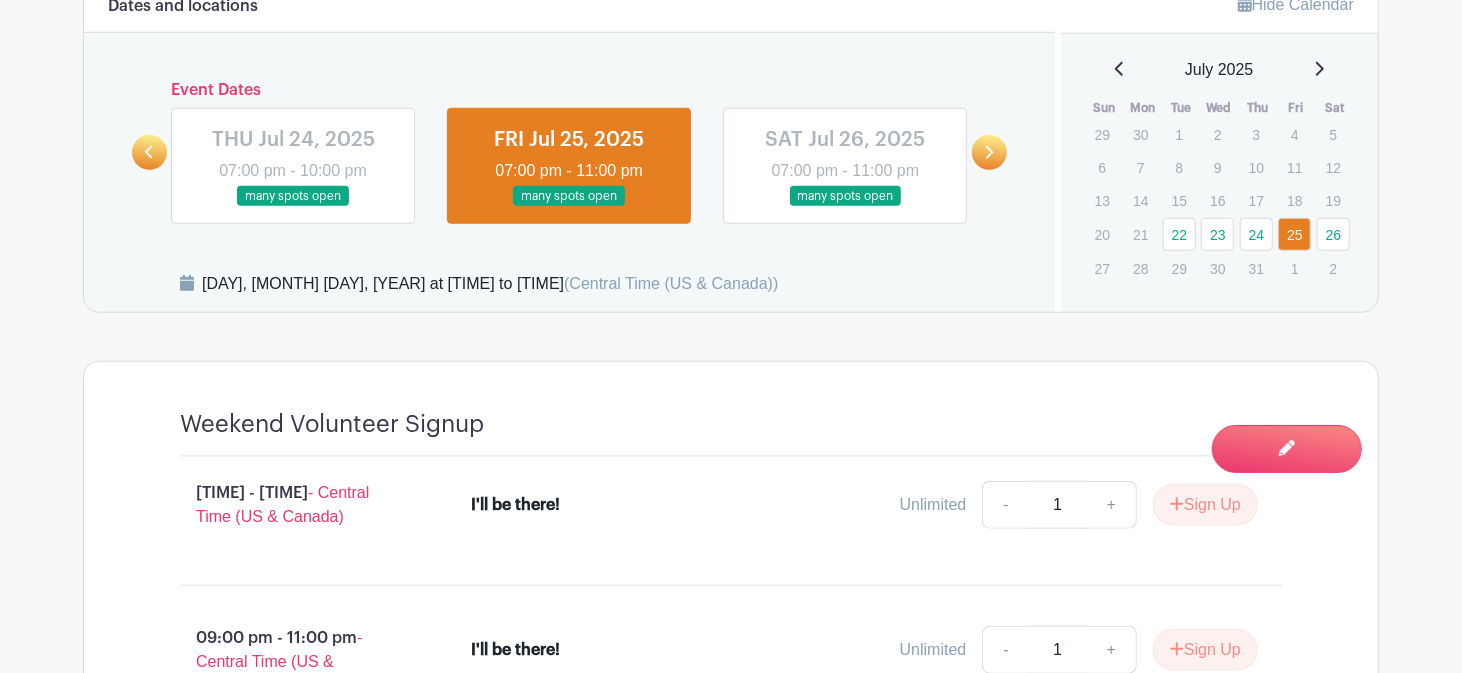 scroll, scrollTop: 970, scrollLeft: 0, axis: vertical 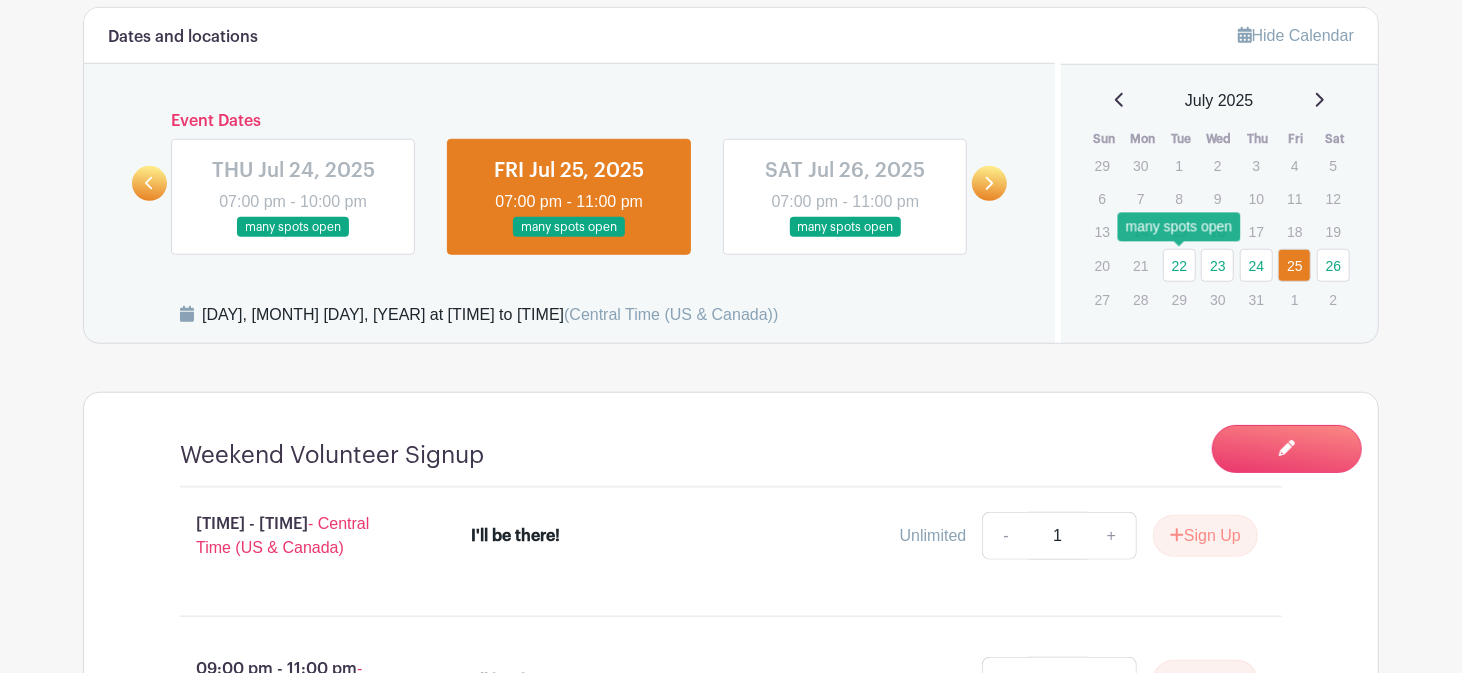click on "22" at bounding box center [1179, 265] 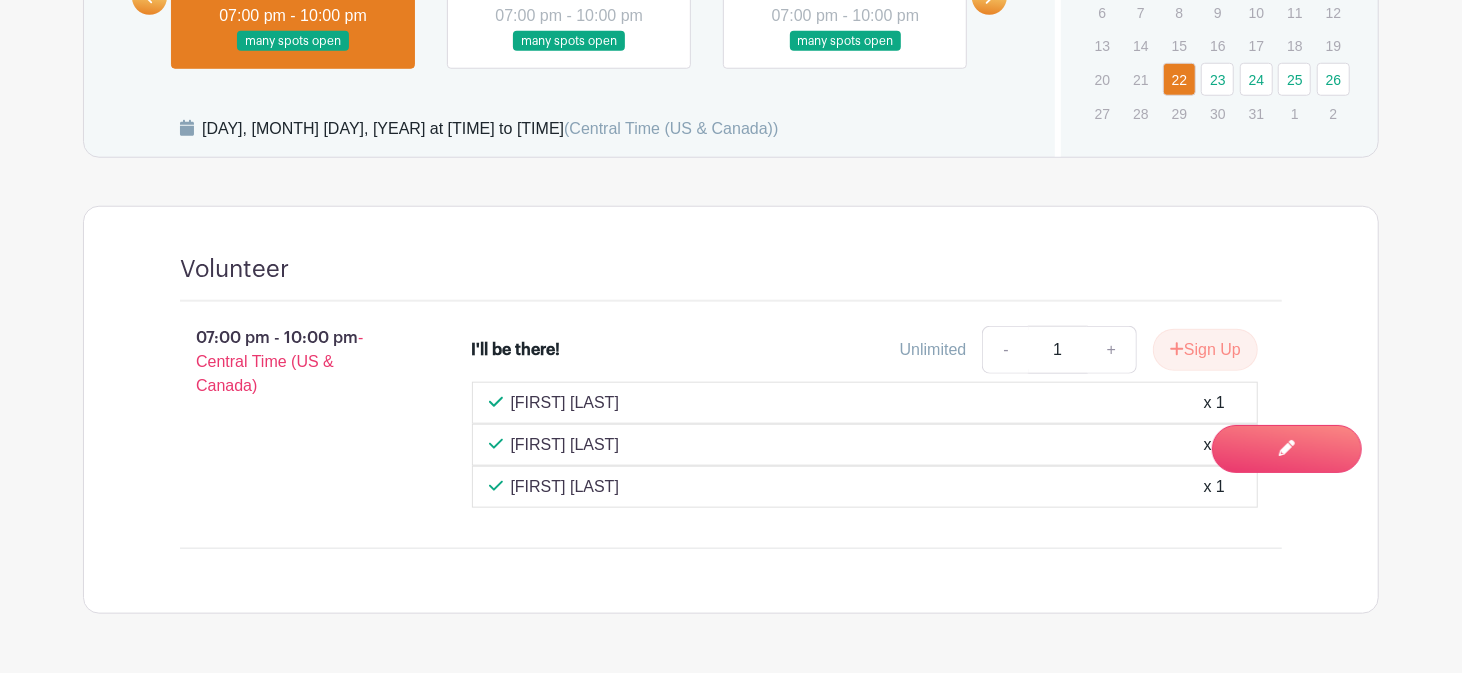 scroll, scrollTop: 1090, scrollLeft: 0, axis: vertical 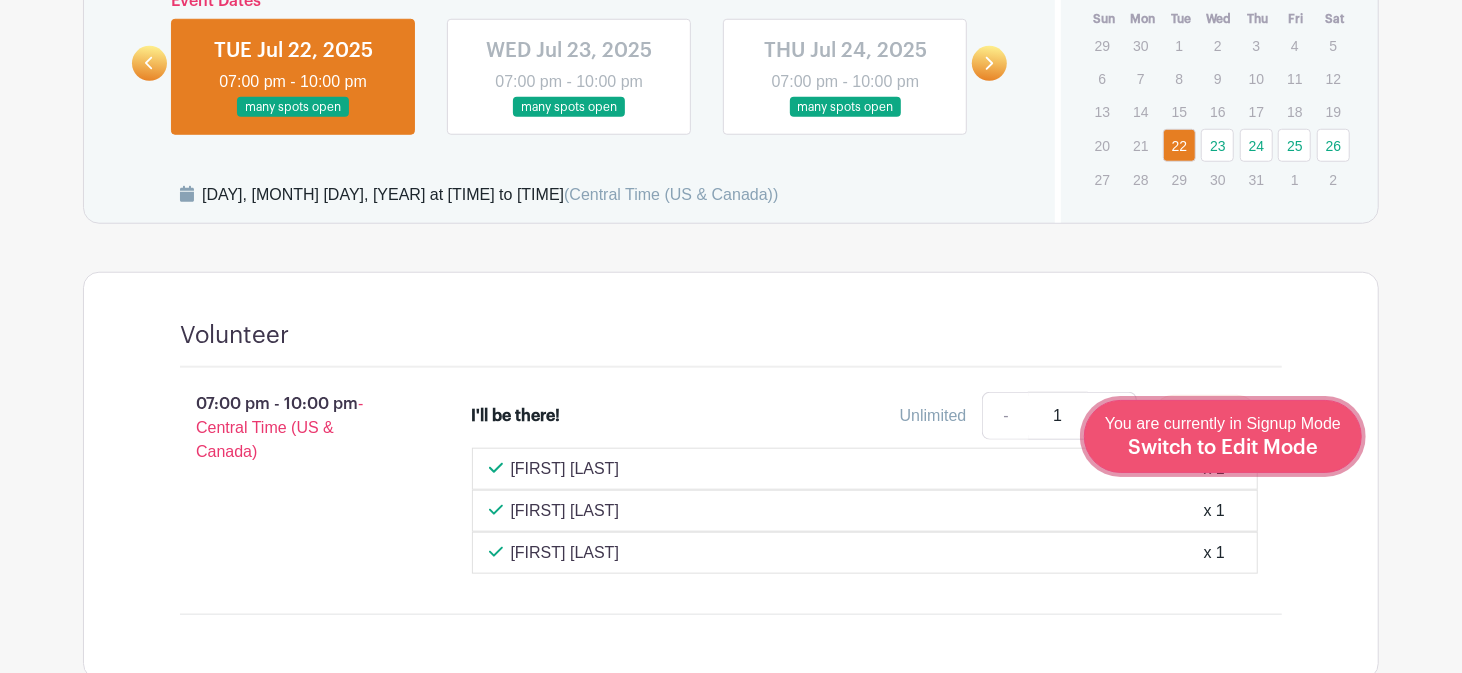 click on "Switch to Edit Mode" at bounding box center (1223, 448) 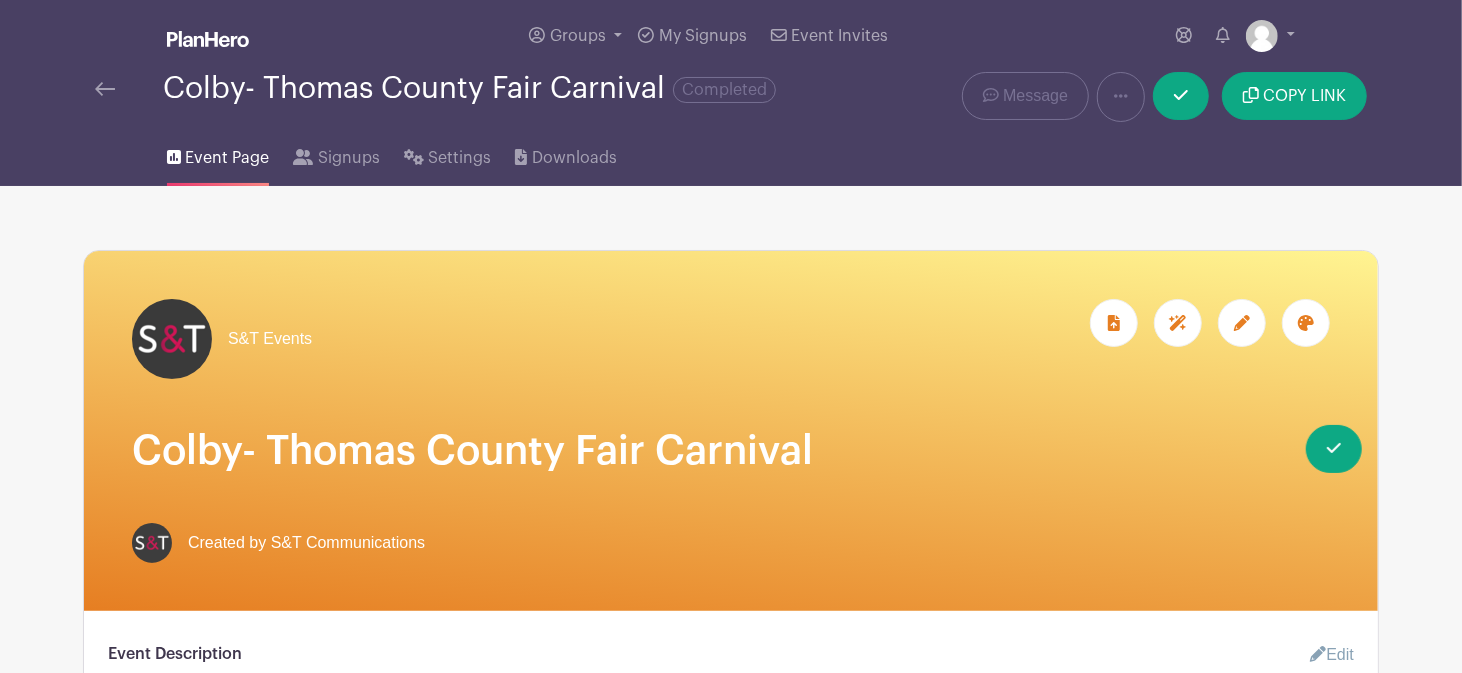 scroll, scrollTop: 0, scrollLeft: 0, axis: both 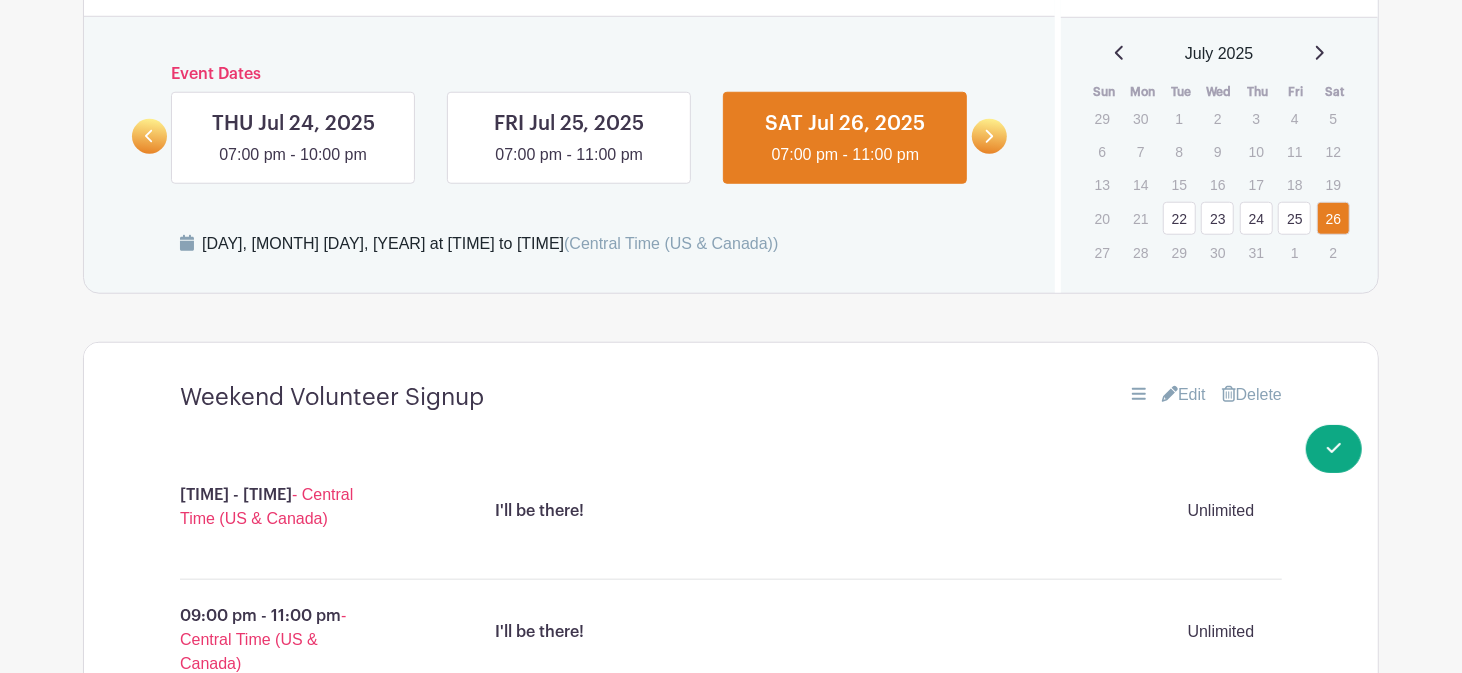 click on "22" at bounding box center (1179, 218) 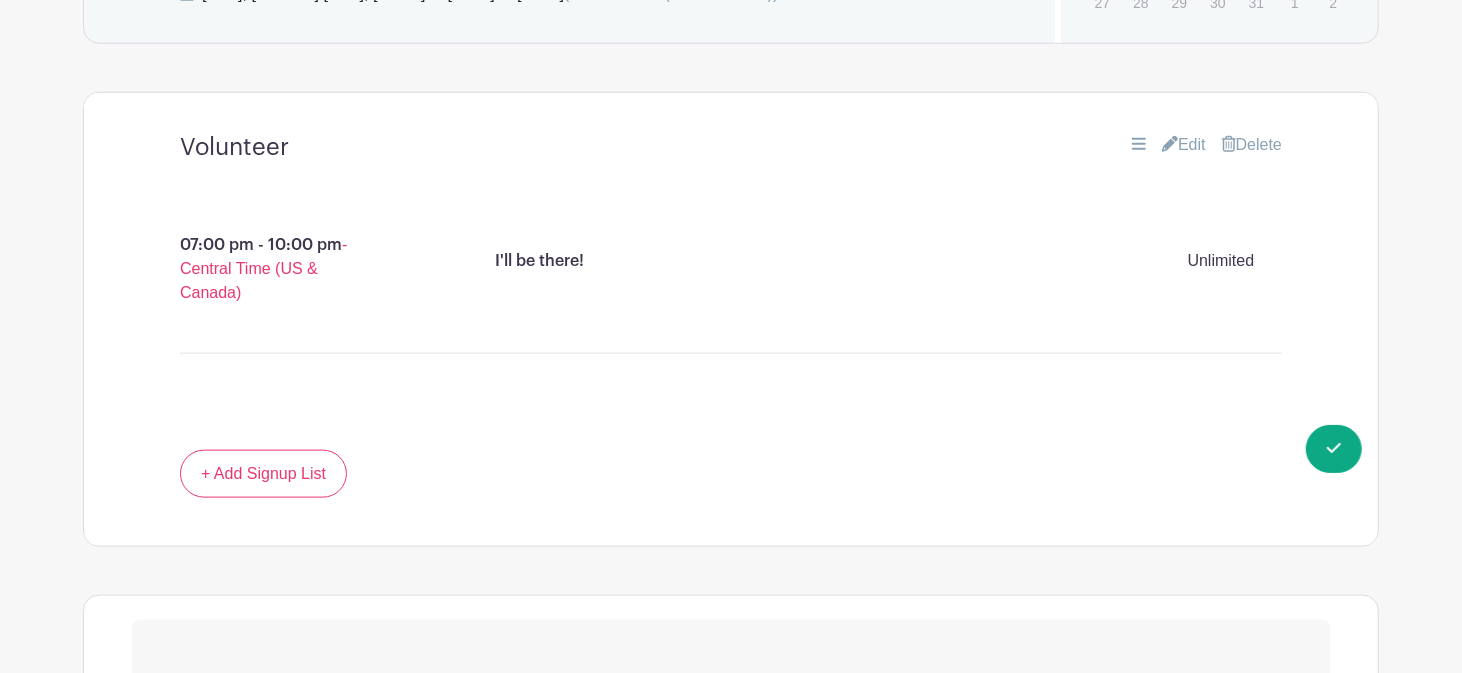 scroll, scrollTop: 1330, scrollLeft: 0, axis: vertical 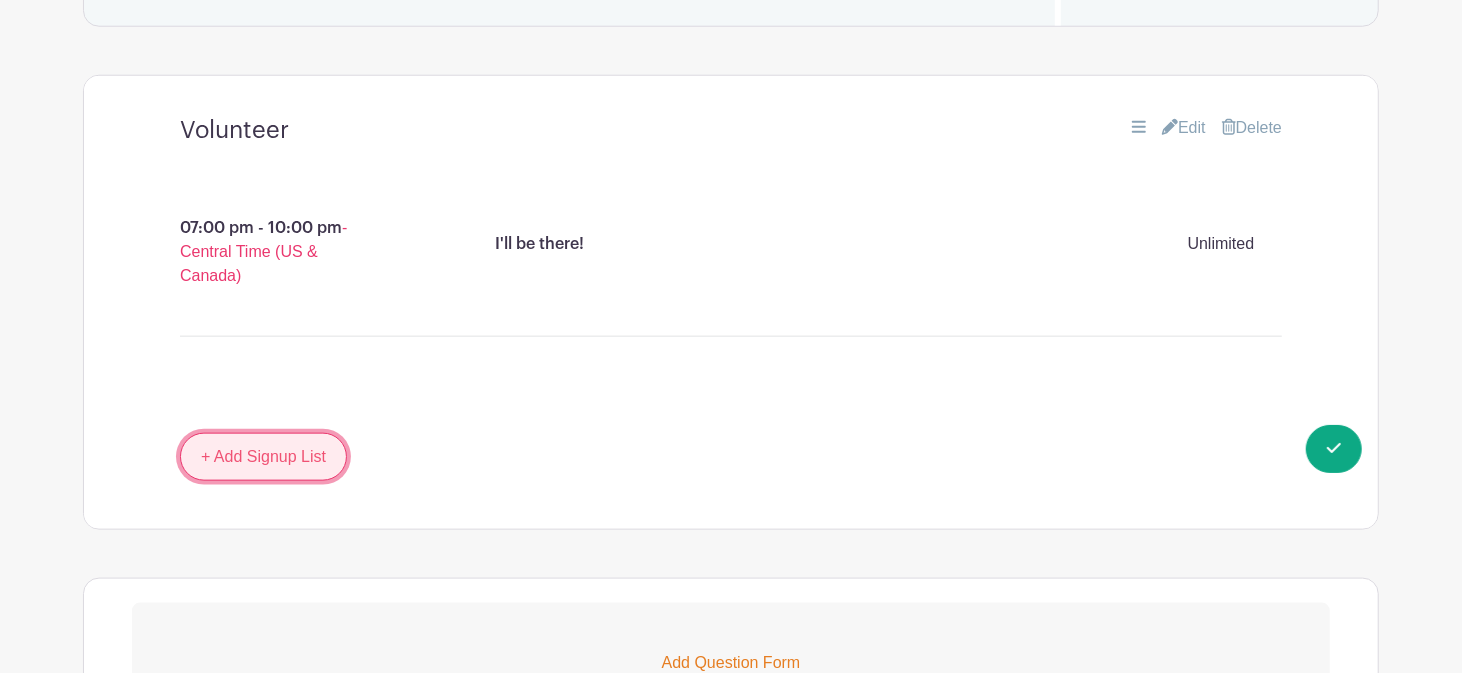 click on "+ Add Signup List" at bounding box center [263, 457] 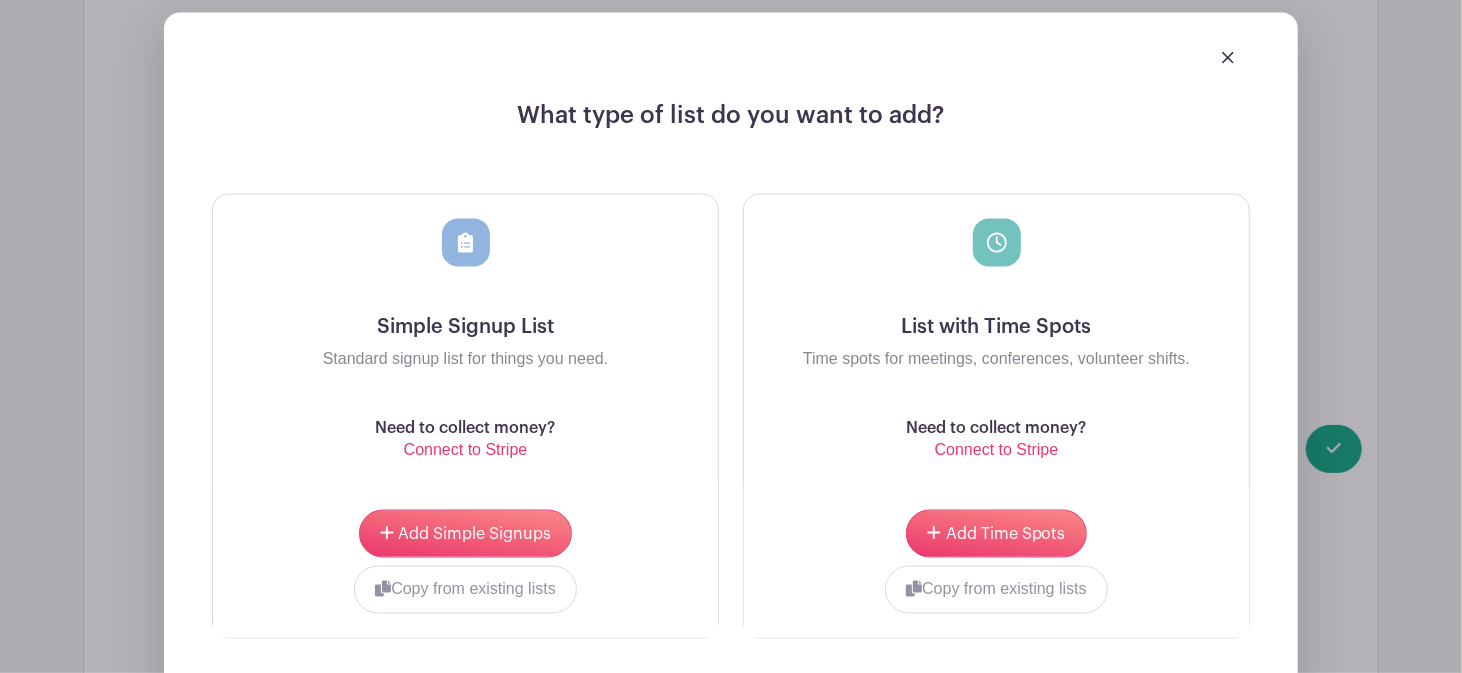 scroll, scrollTop: 1848, scrollLeft: 0, axis: vertical 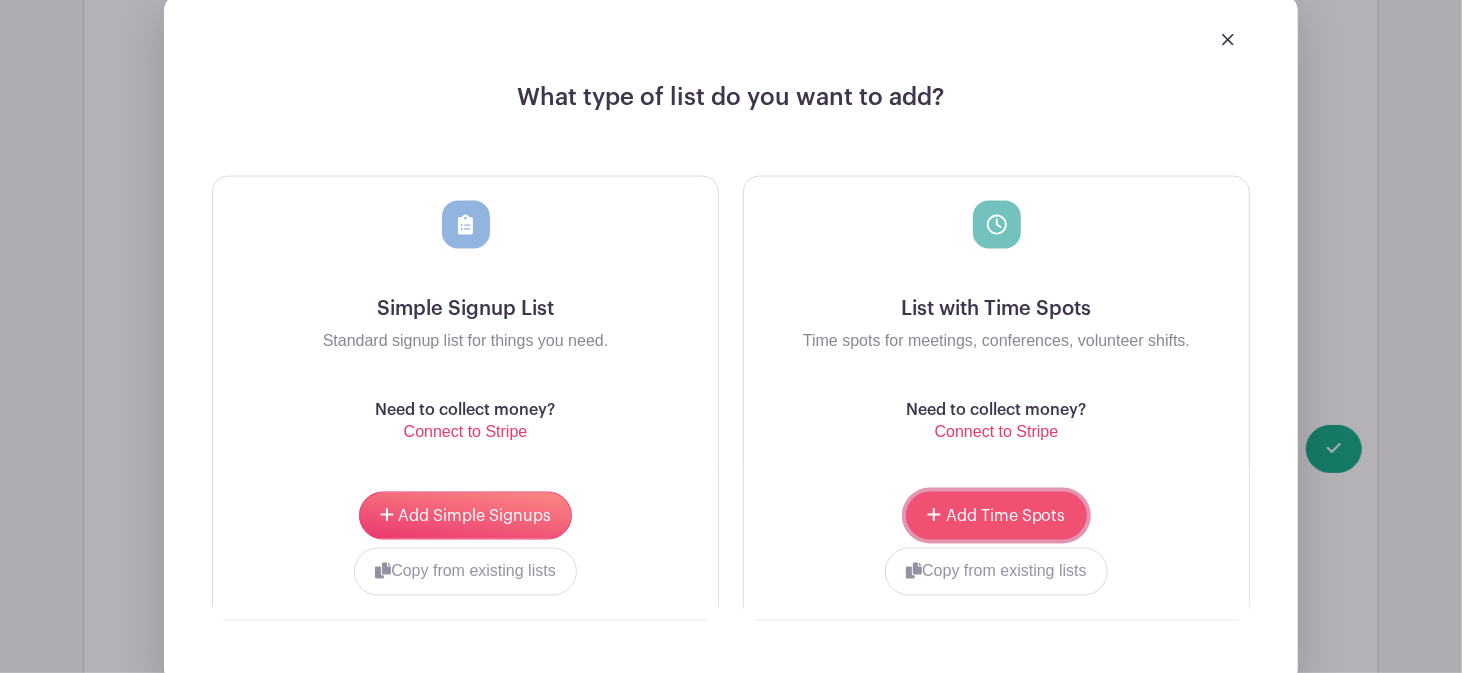 click on "Add Time Spots" at bounding box center [1006, 516] 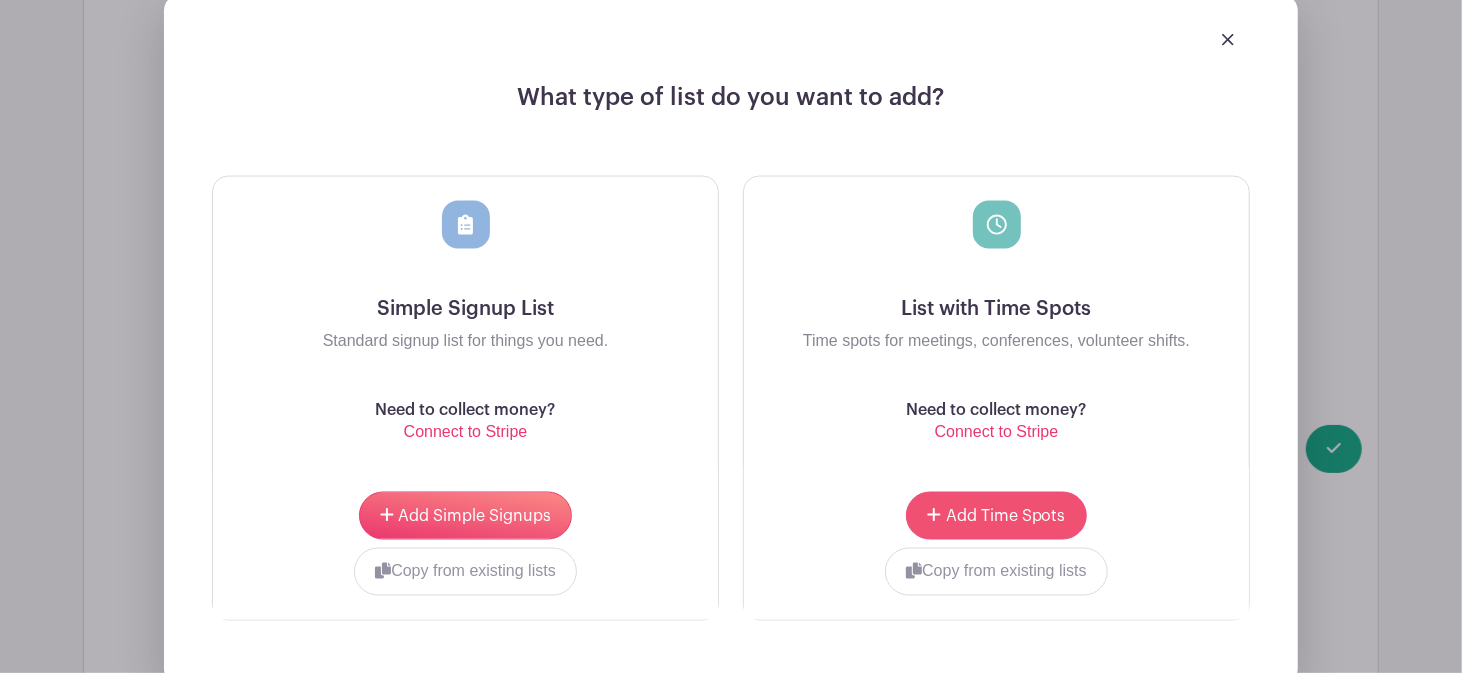 scroll, scrollTop: 2008, scrollLeft: 0, axis: vertical 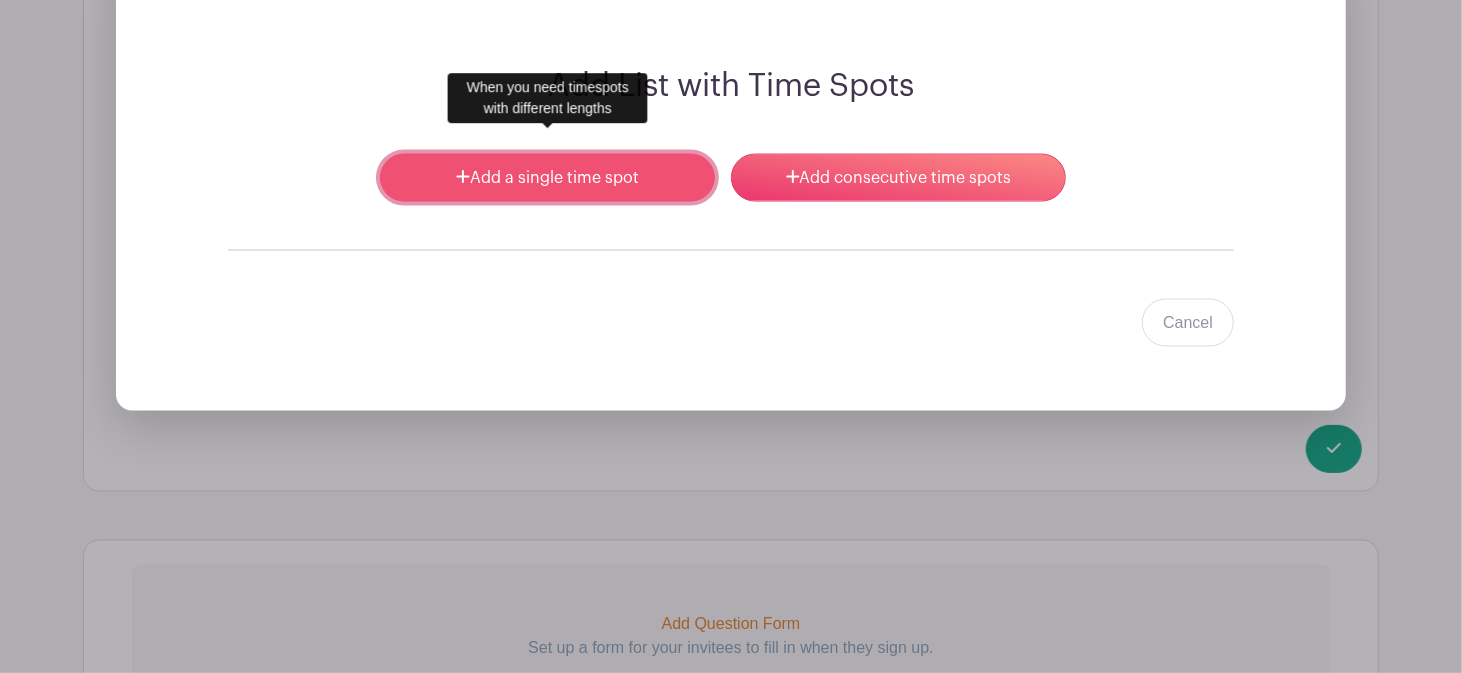 click on "Add a single time spot" at bounding box center [547, 178] 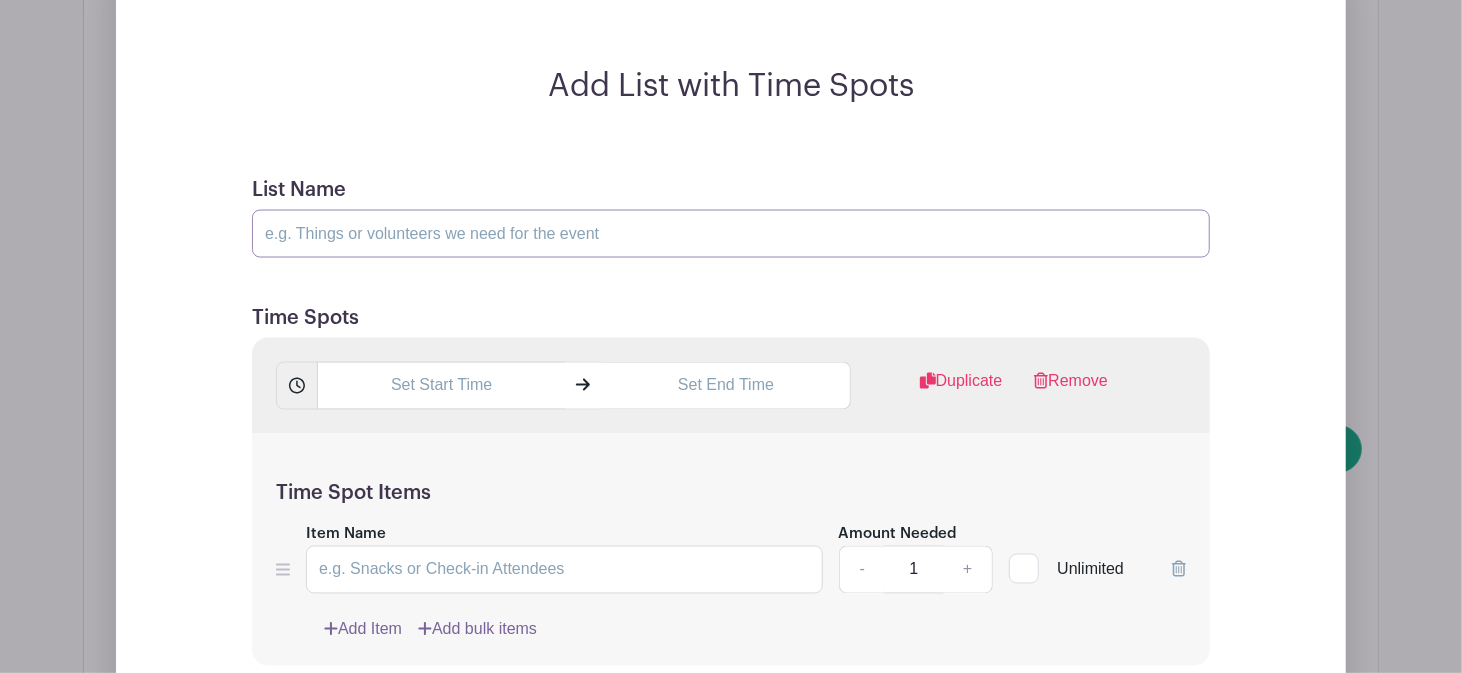 click on "List Name" at bounding box center (731, 234) 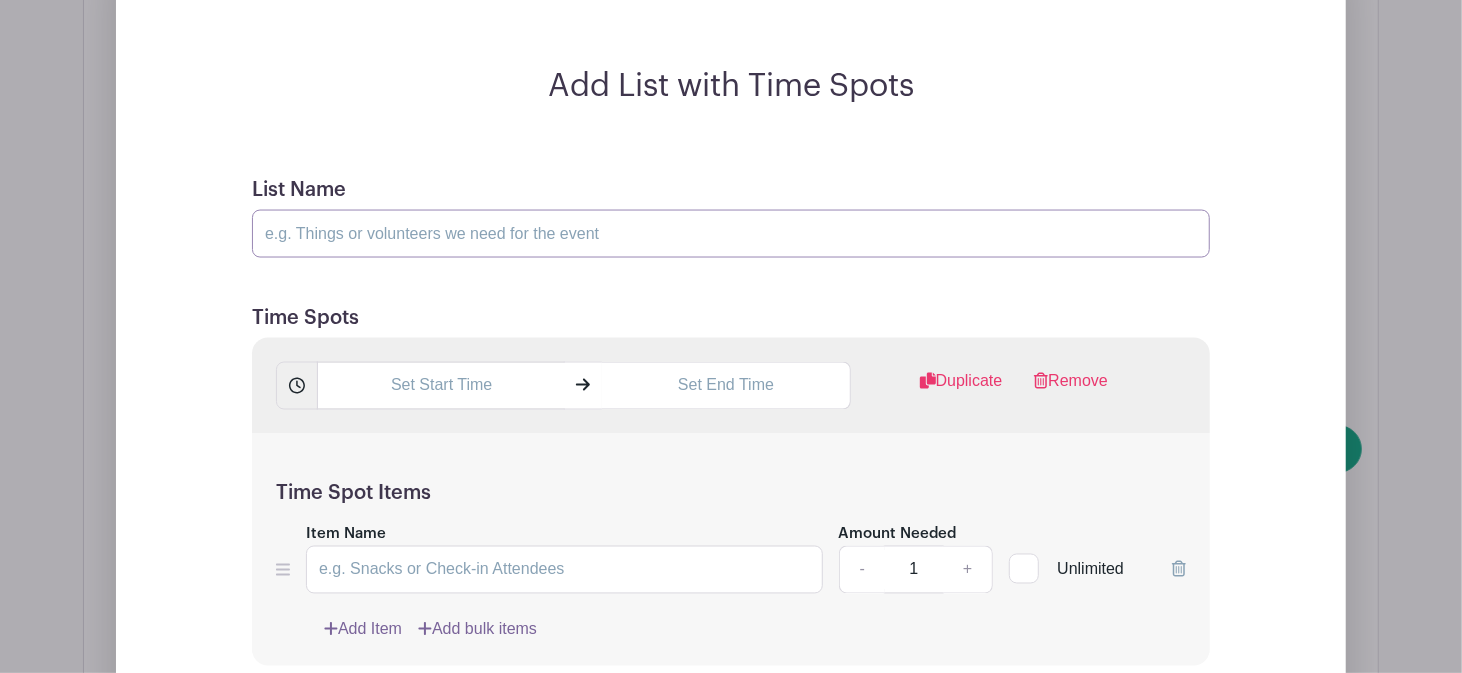 type on "DRIVING HOME: Please sign up for specific drive time to make sure we count your driving minutes!" 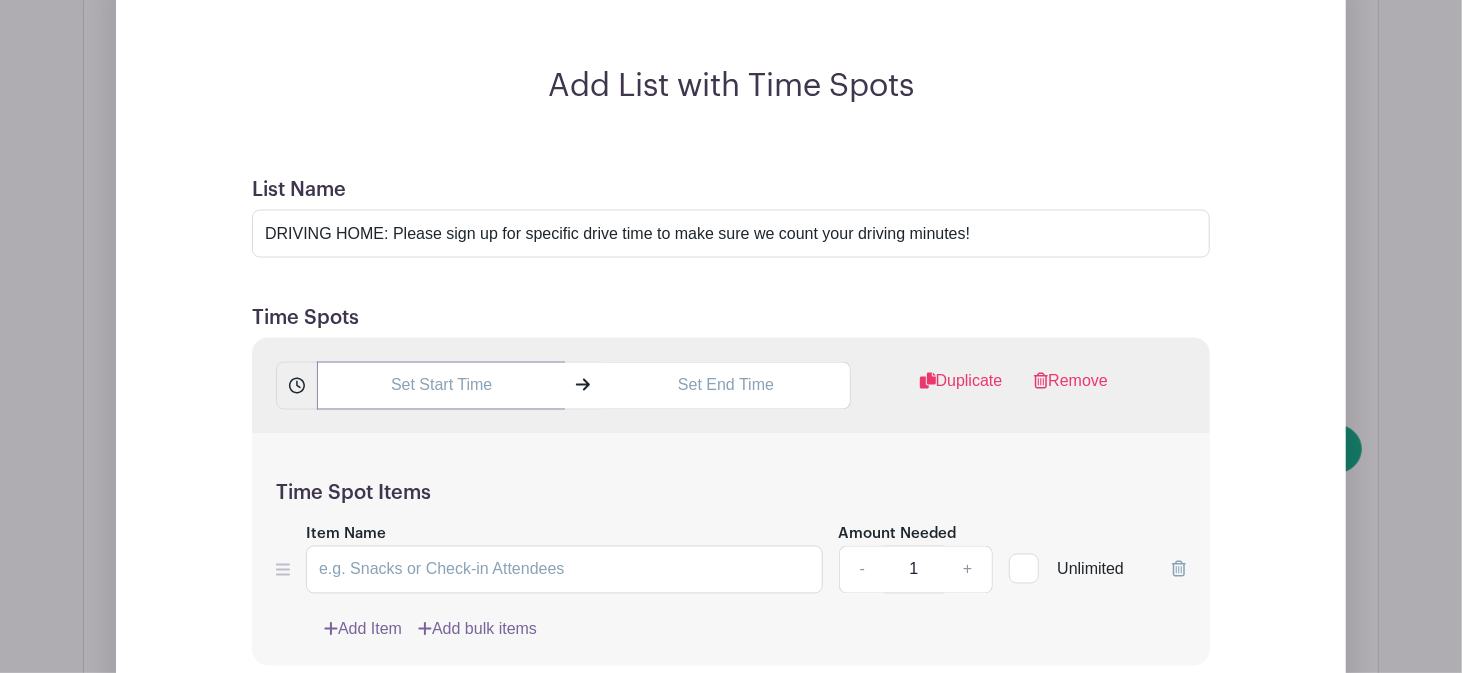 click at bounding box center (441, 386) 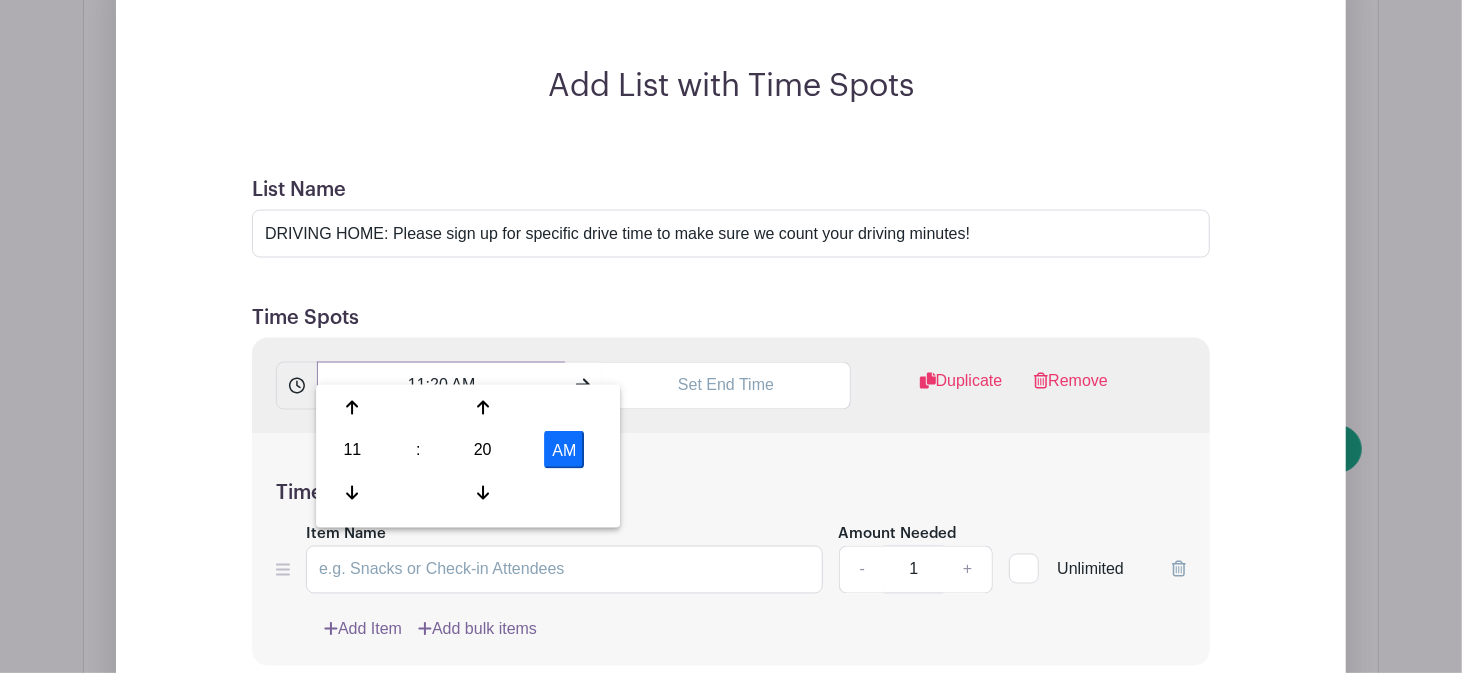 click on "11:20 AM" at bounding box center (441, 386) 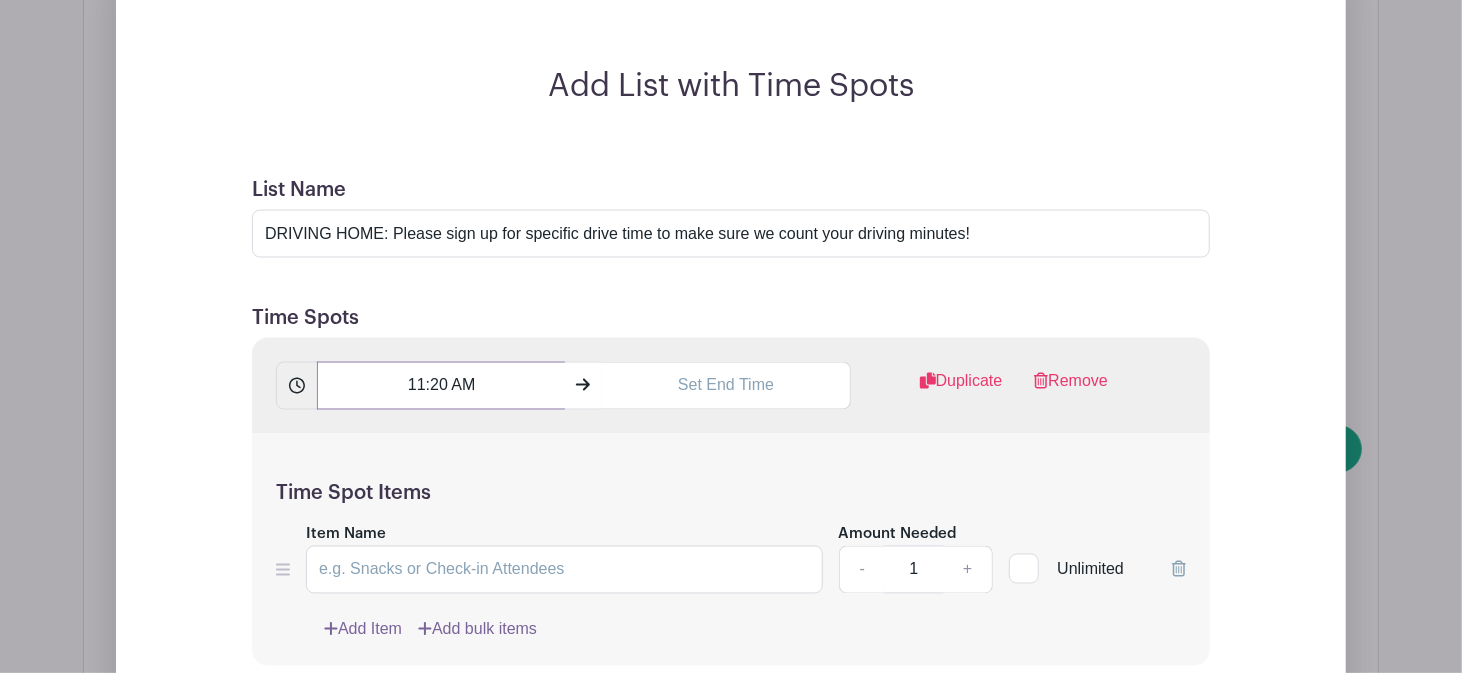 click on "11:20 AM" at bounding box center (441, 386) 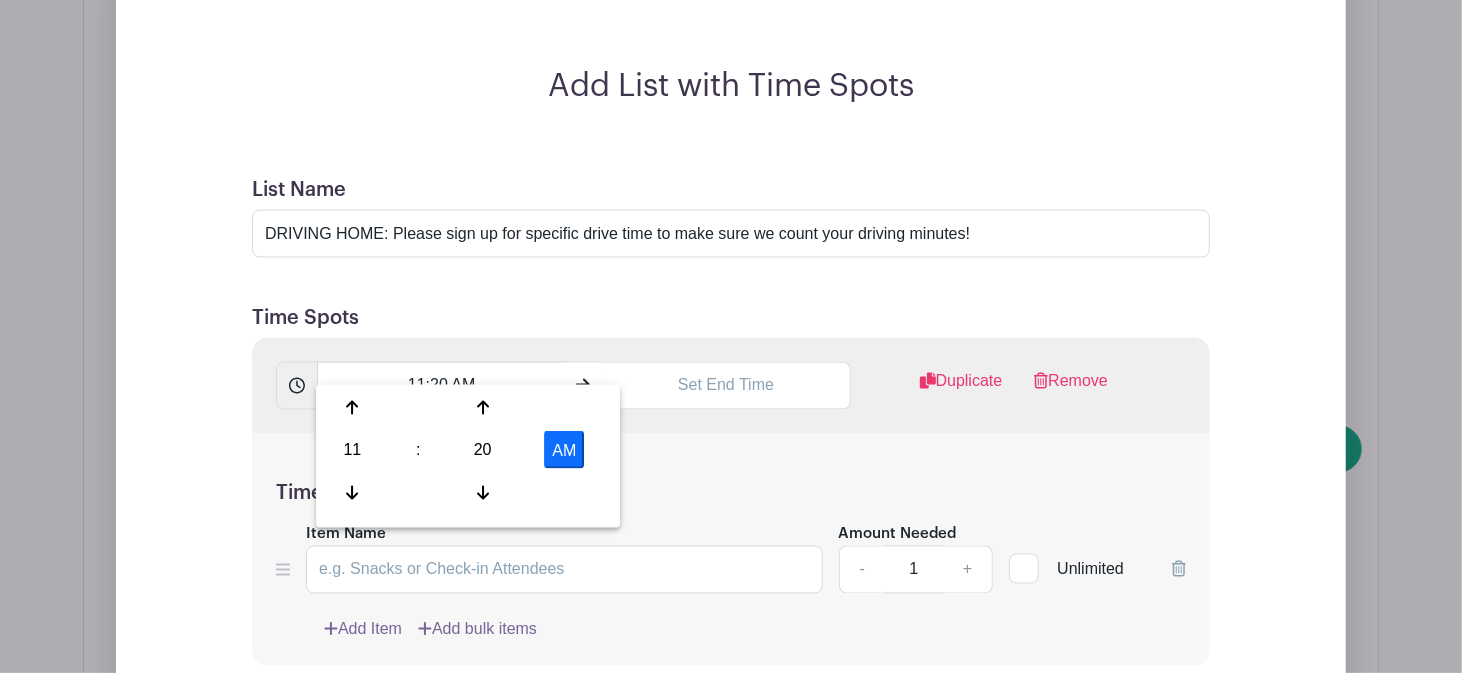 click on "11" at bounding box center (352, 450) 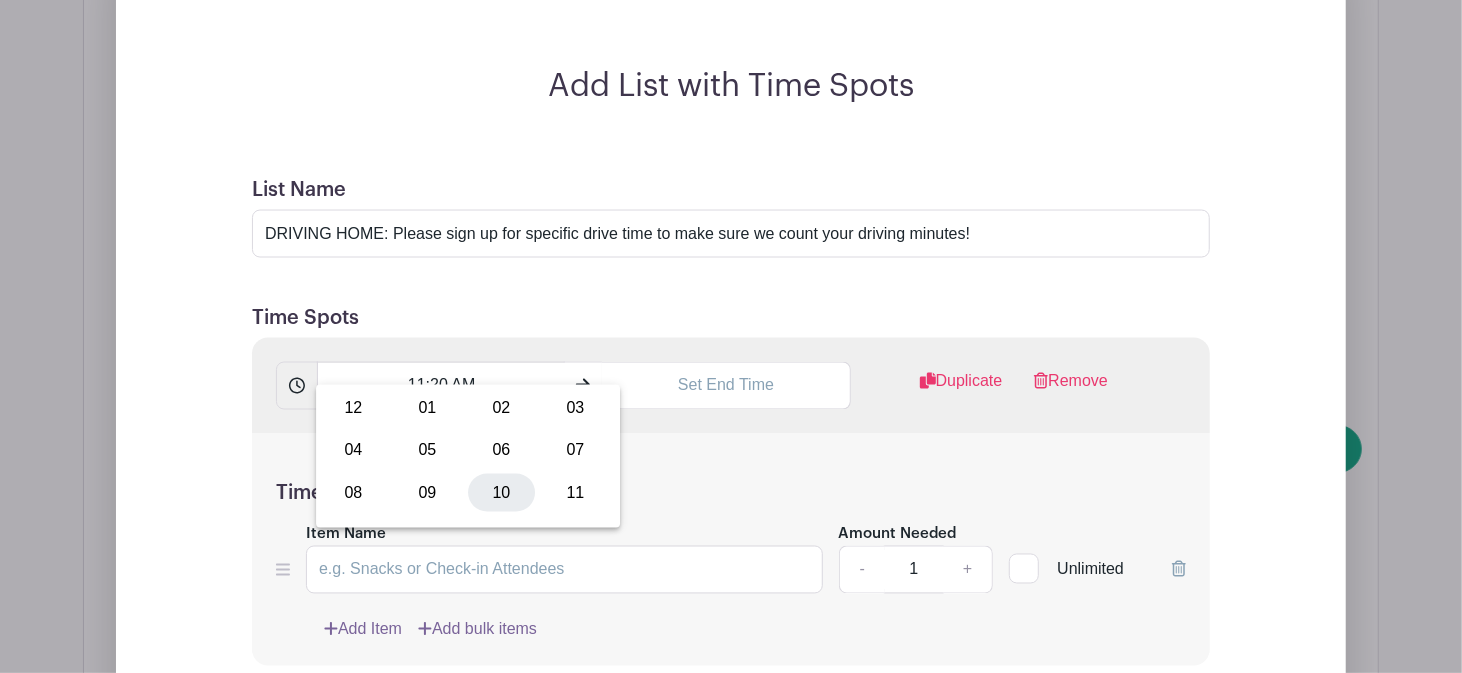 click on "10" at bounding box center (501, 493) 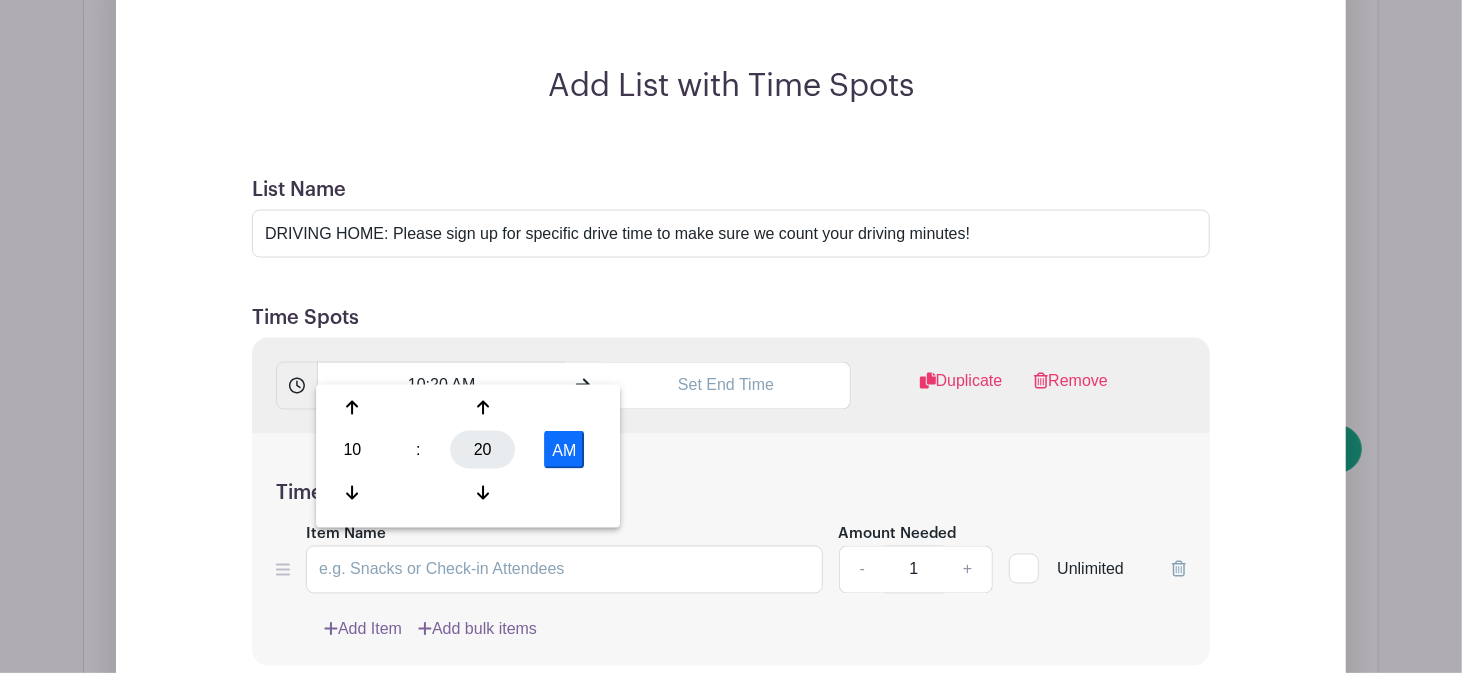 click on "20" at bounding box center [482, 450] 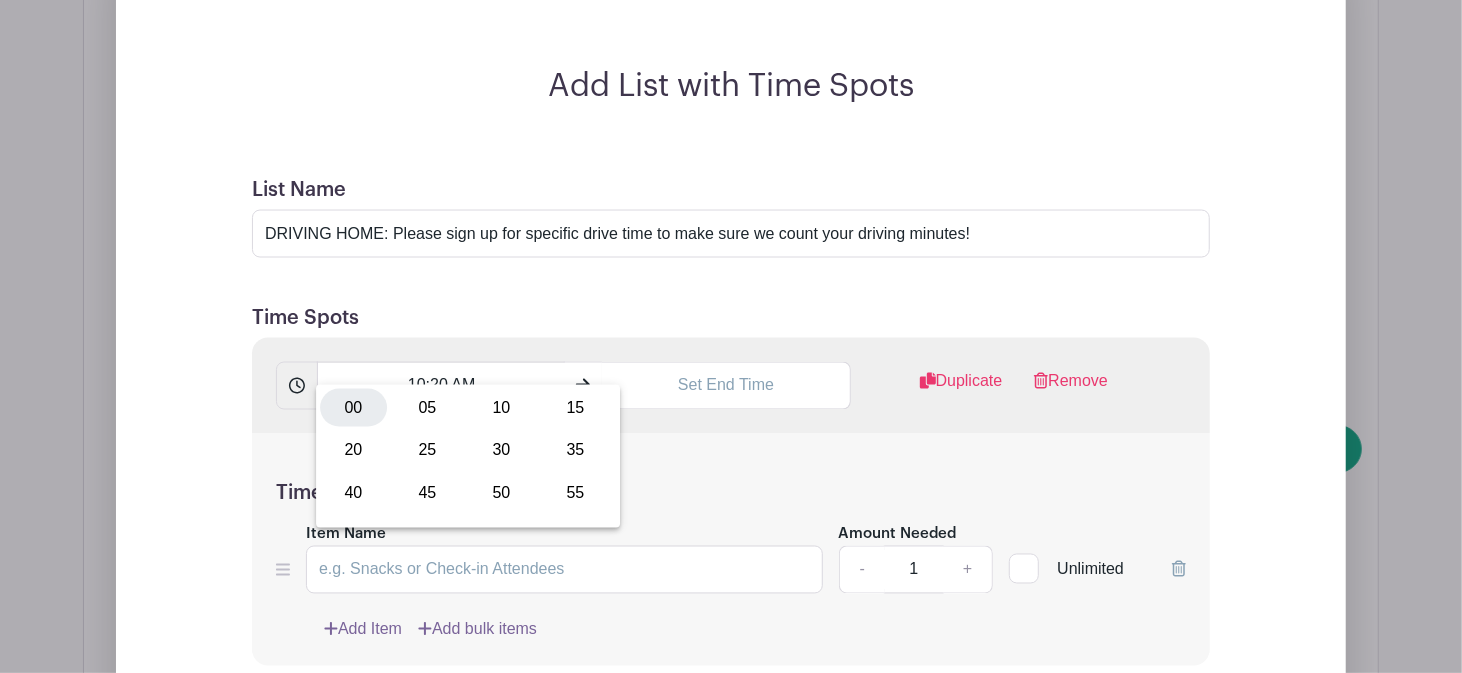 click on "00" at bounding box center (353, 408) 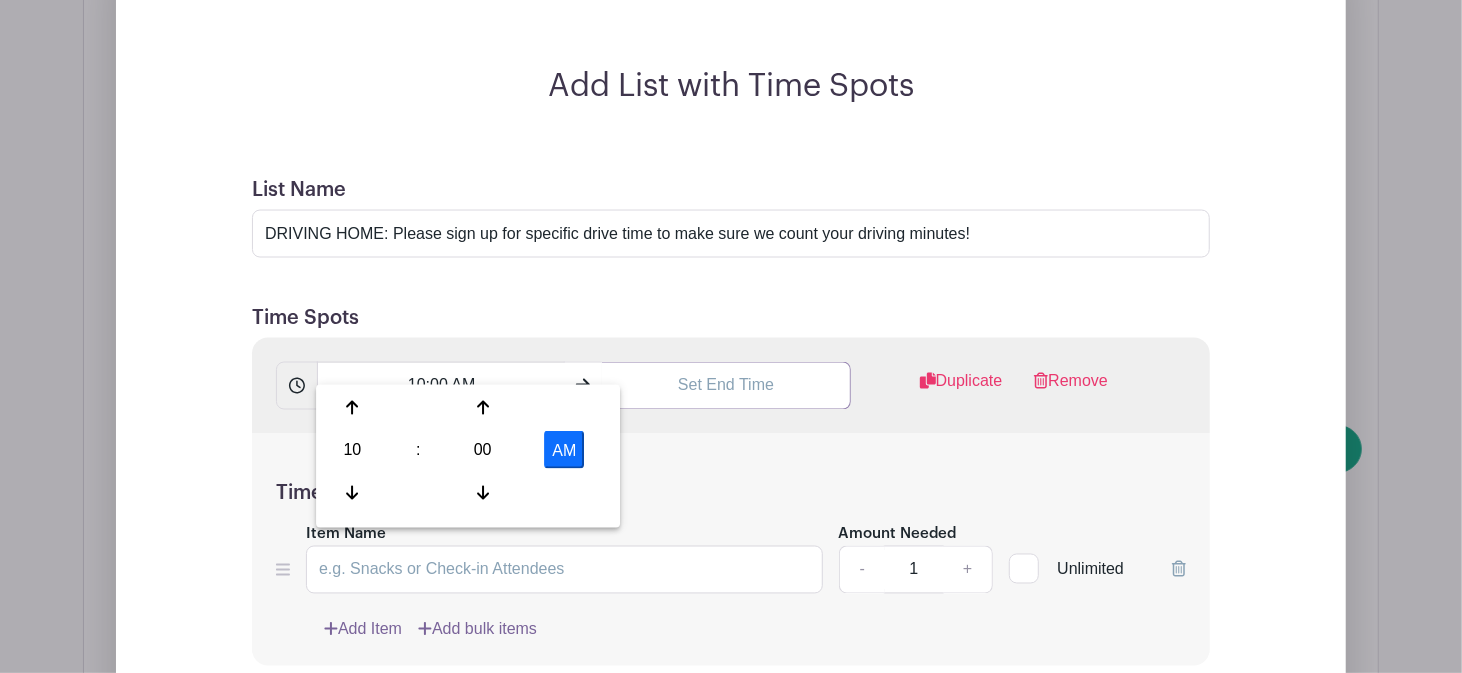 click at bounding box center [726, 386] 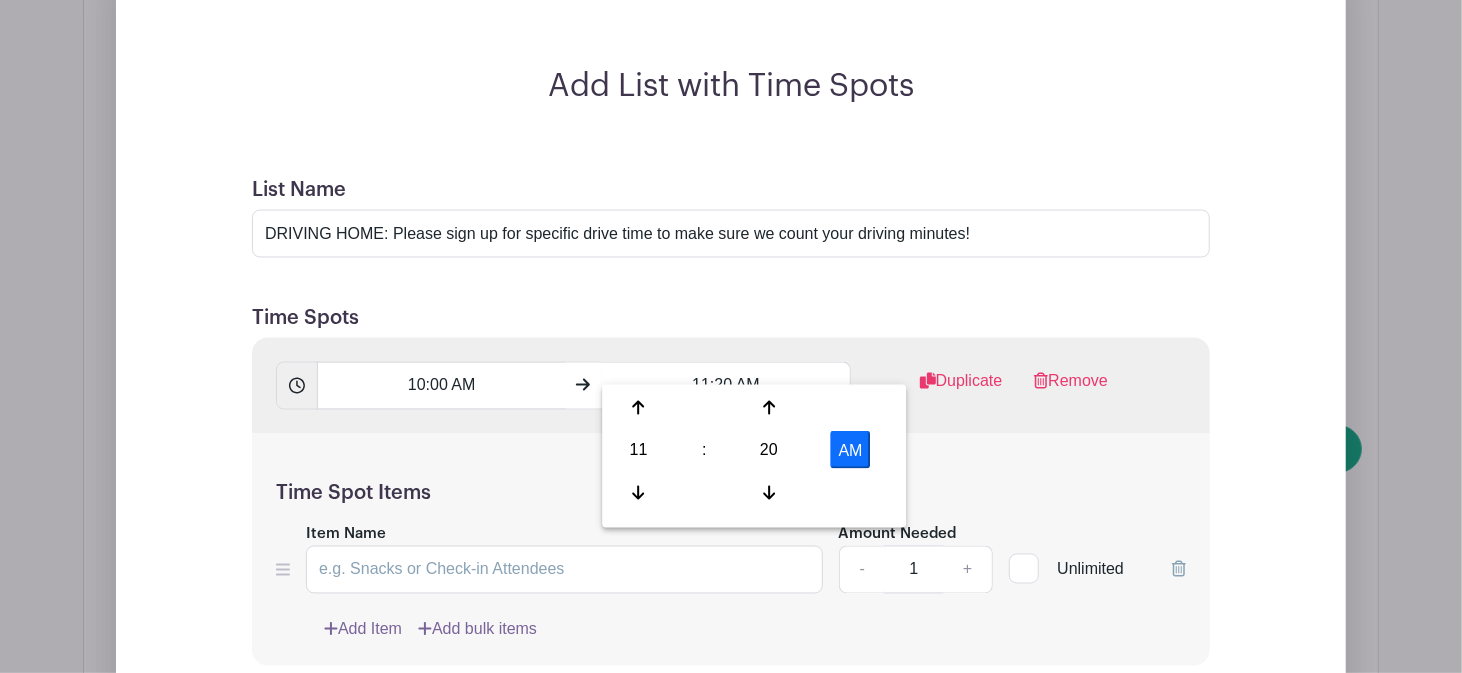 click on "20" at bounding box center (769, 450) 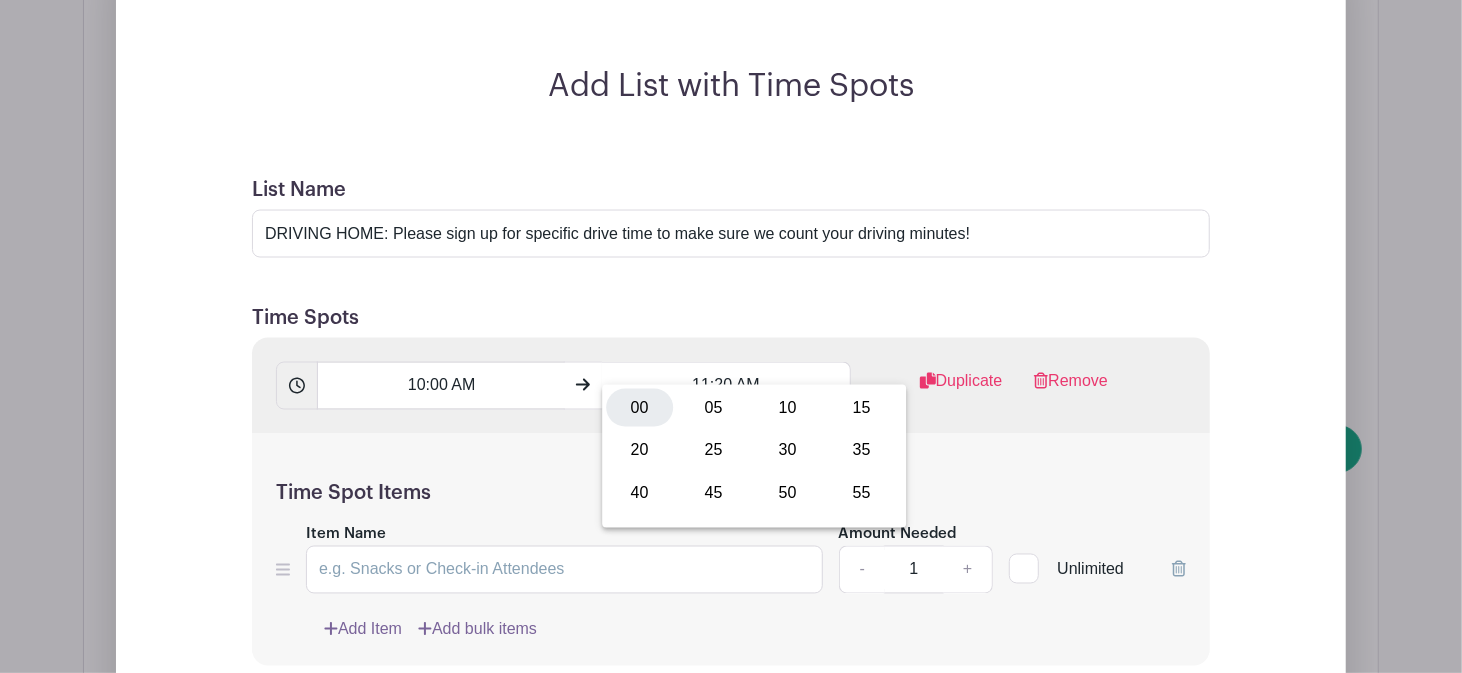 click on "00" at bounding box center [639, 408] 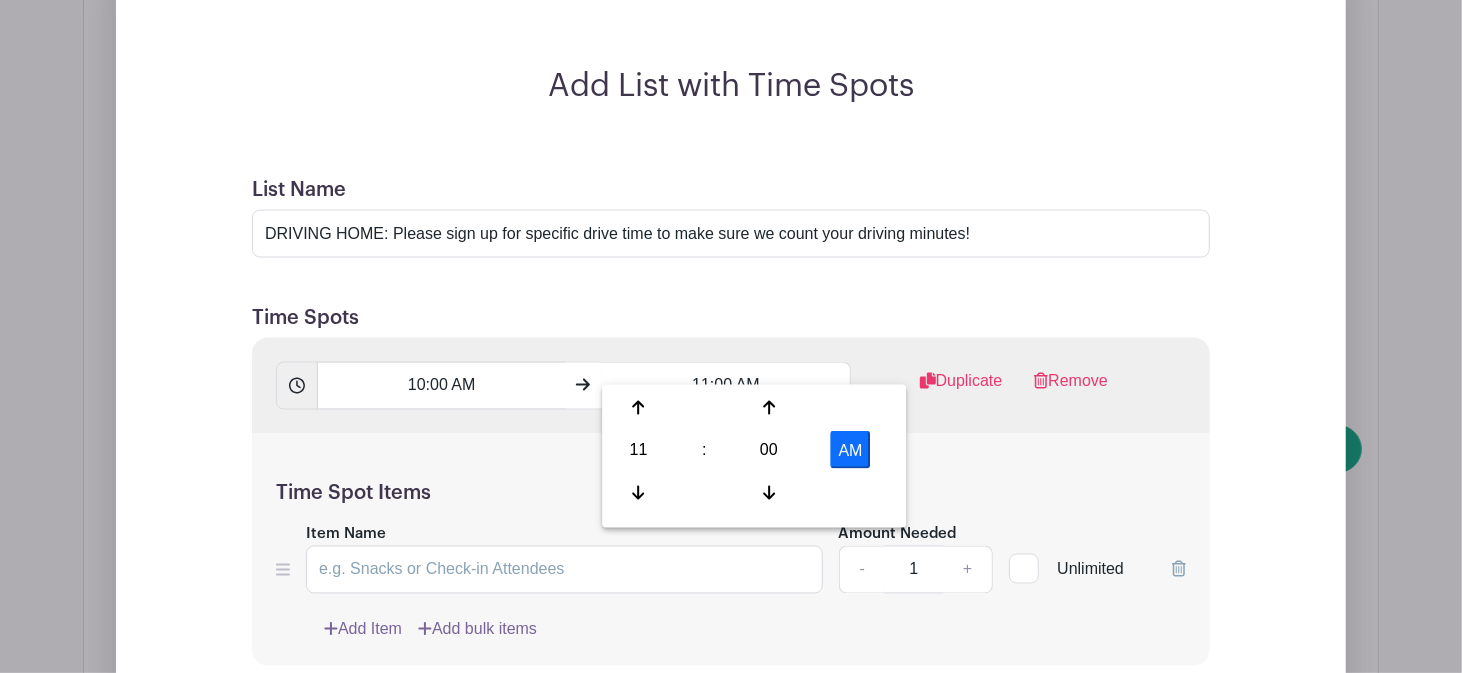 click on "Time Spot Items" at bounding box center (731, 494) 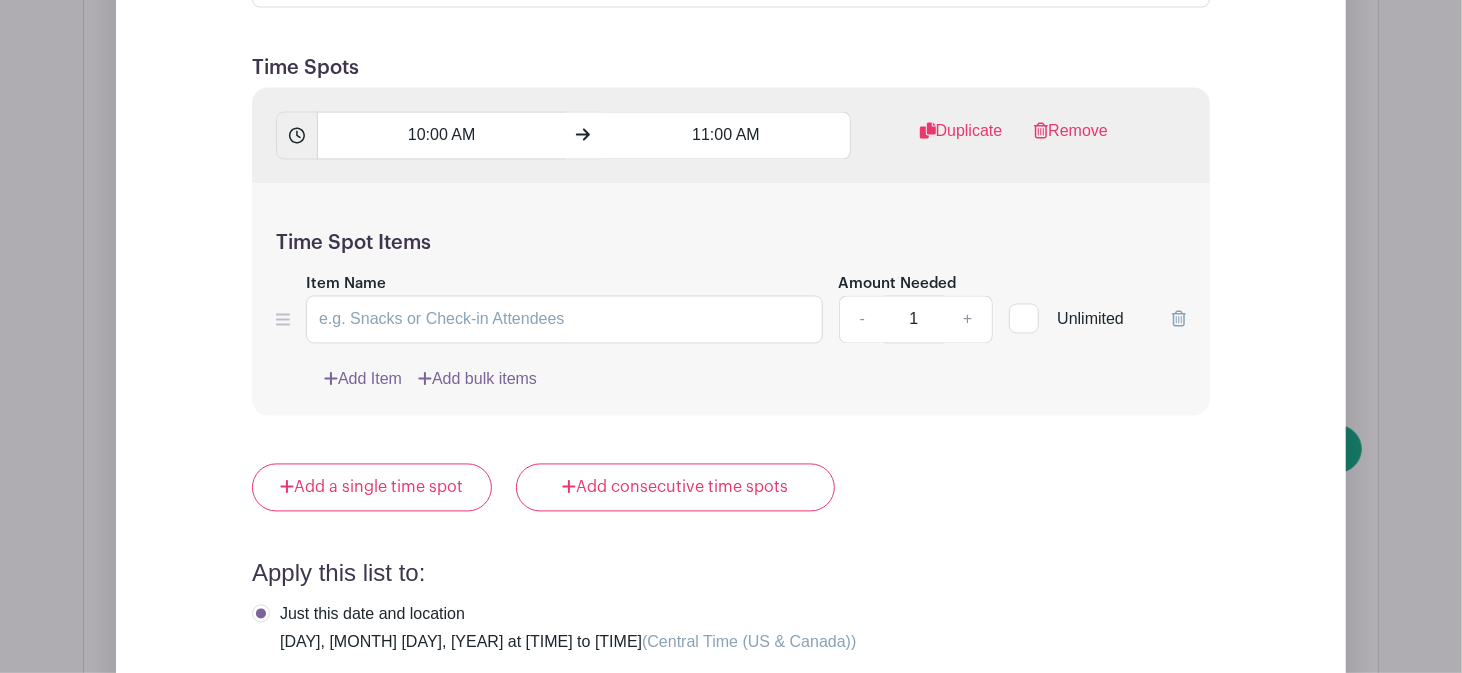scroll, scrollTop: 2326, scrollLeft: 0, axis: vertical 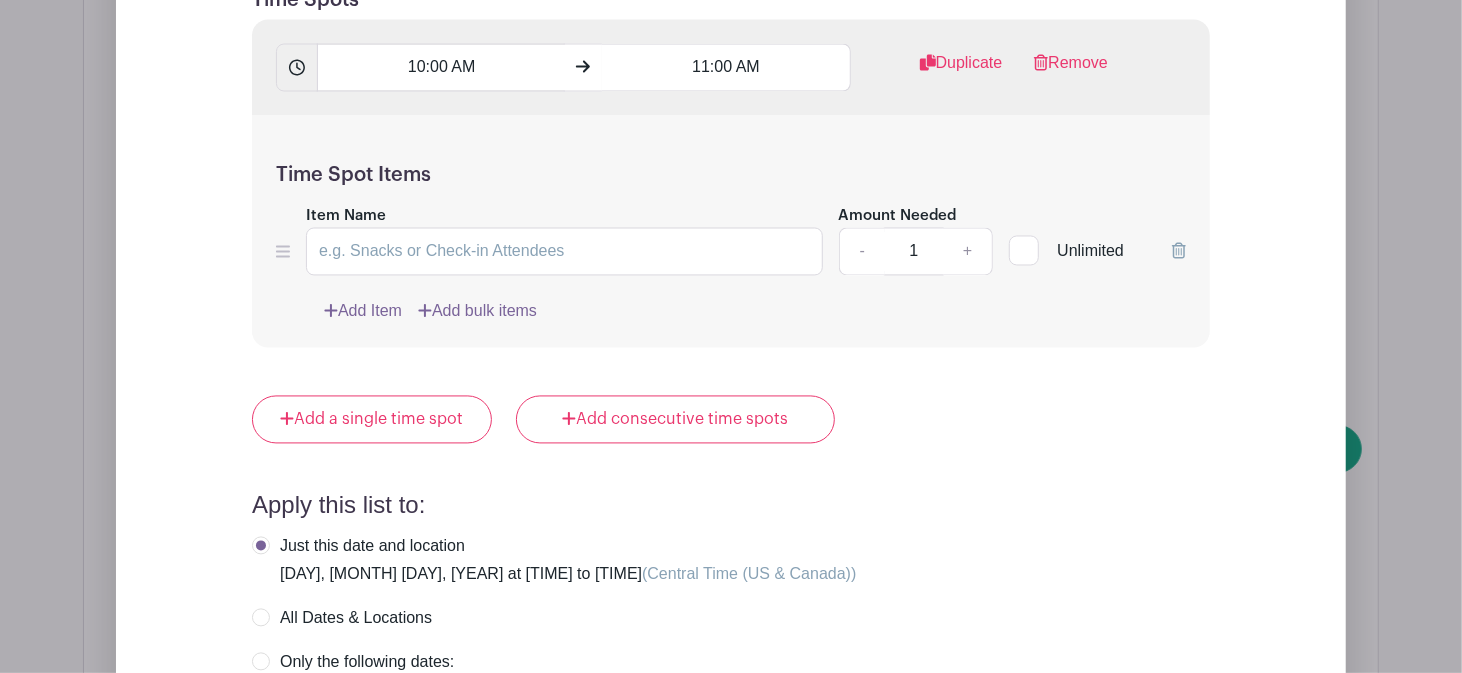 click at bounding box center [1024, 251] 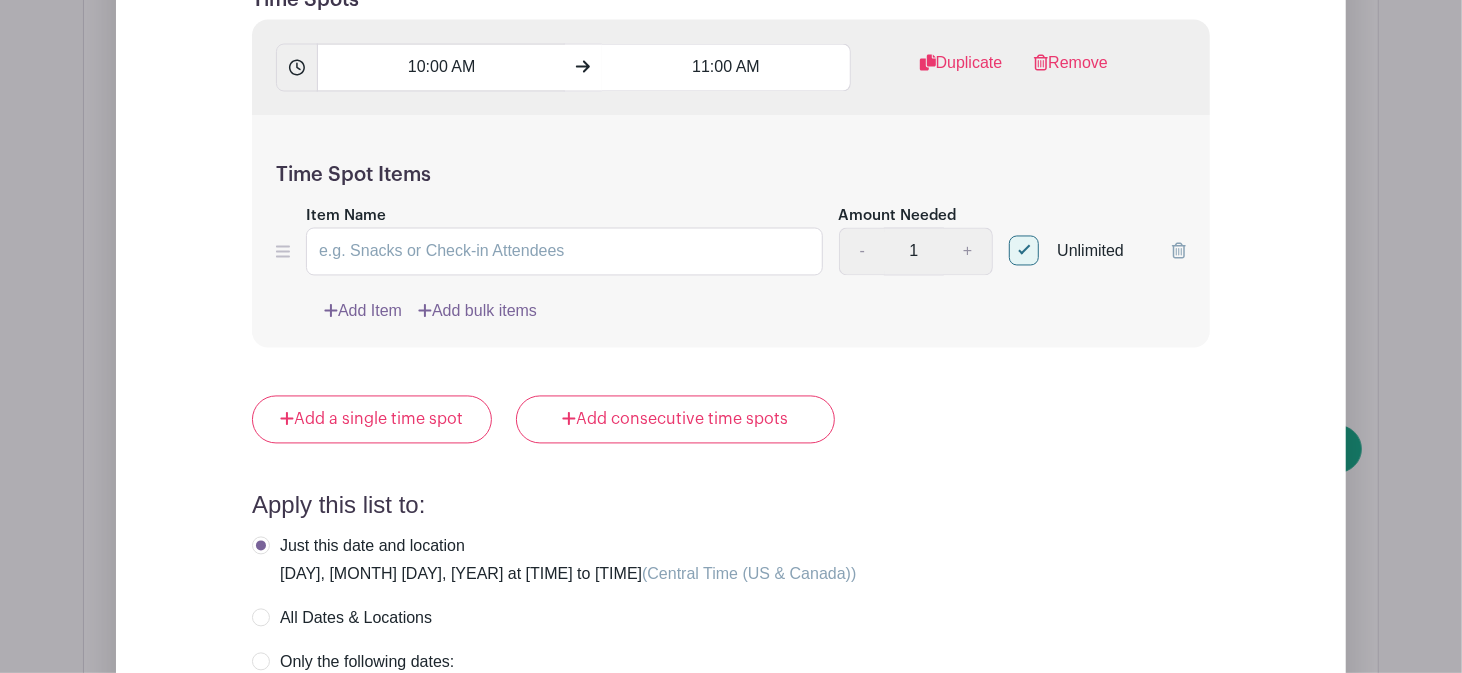 click on "All Dates & Locations" at bounding box center [342, 619] 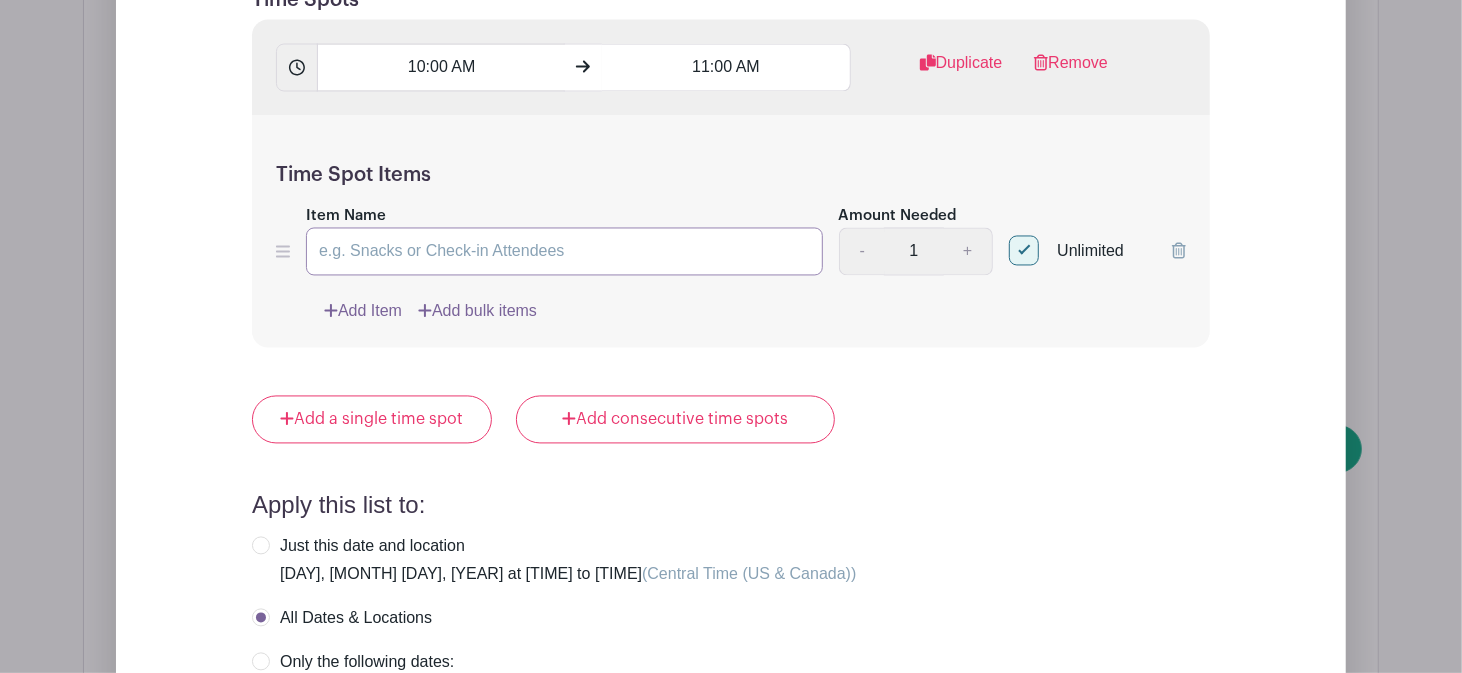 click on "Item Name" at bounding box center [564, 252] 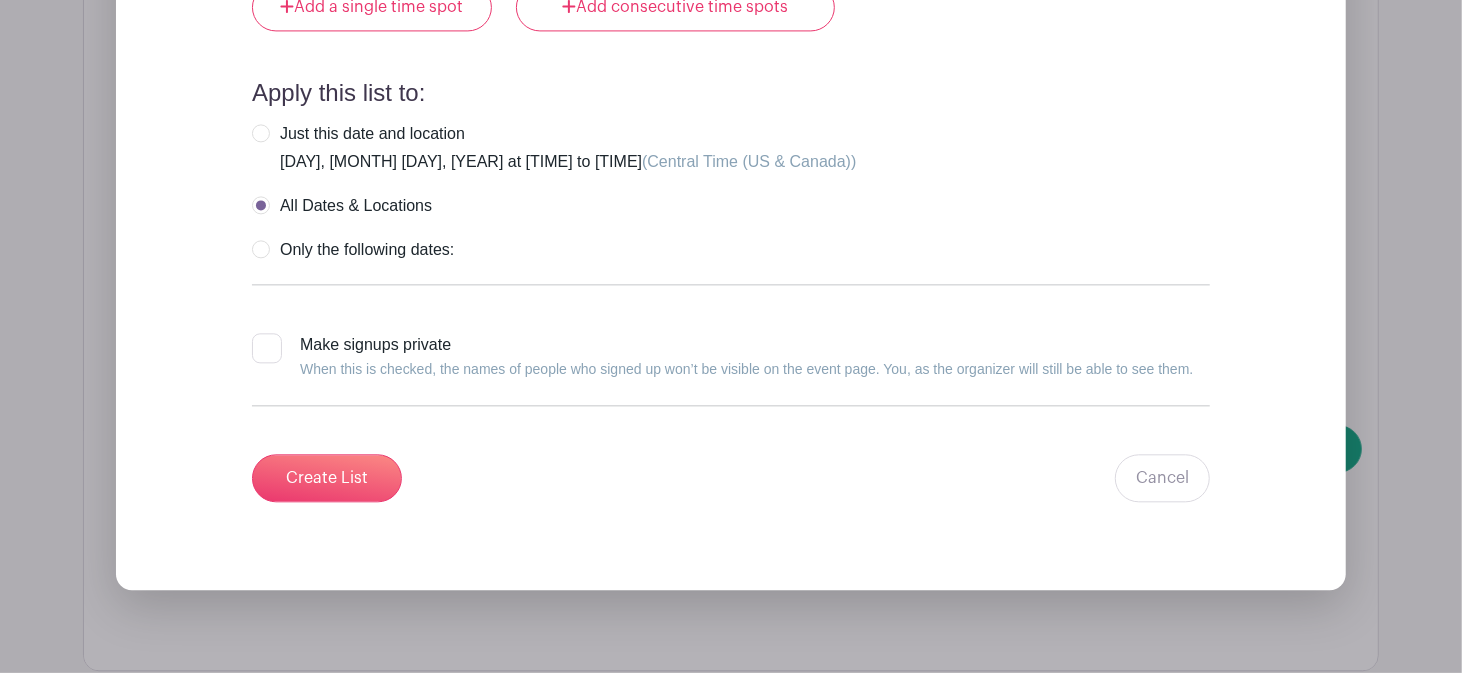 scroll, scrollTop: 2789, scrollLeft: 0, axis: vertical 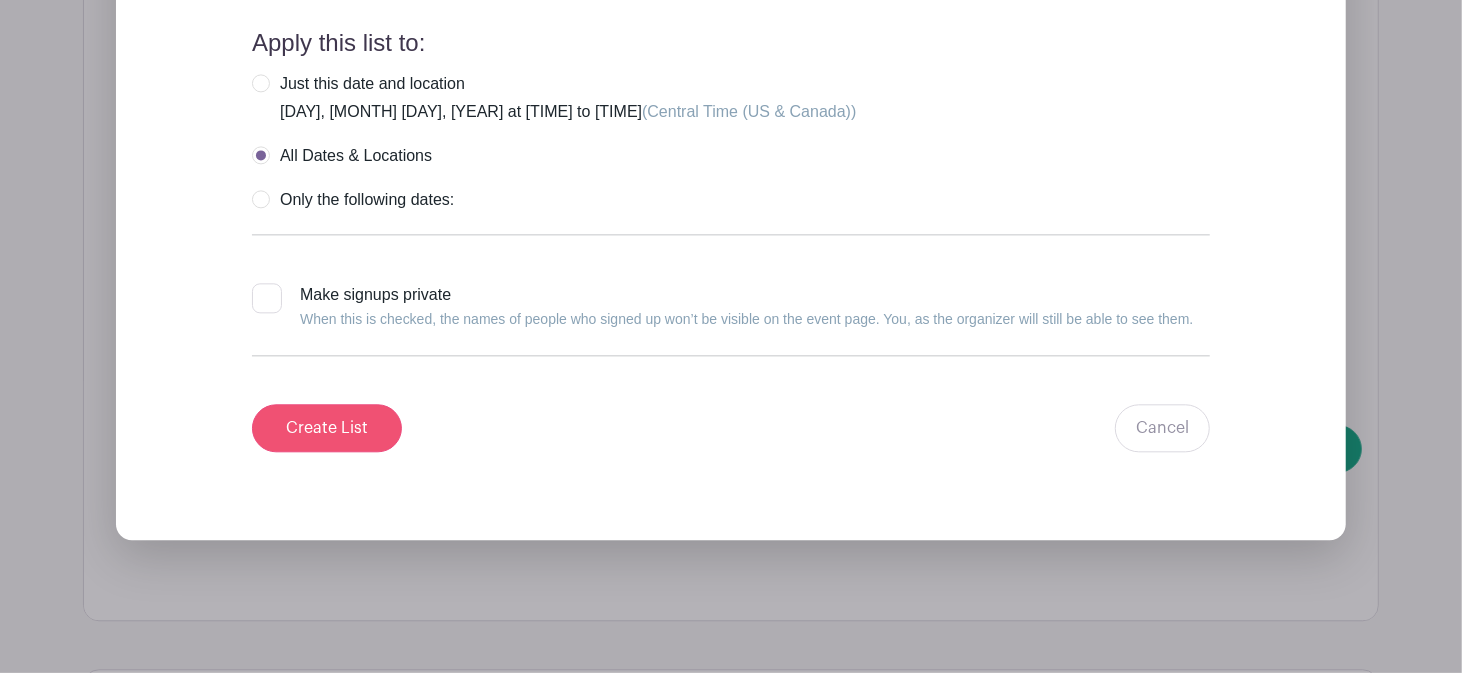 type on "I'll be driving!" 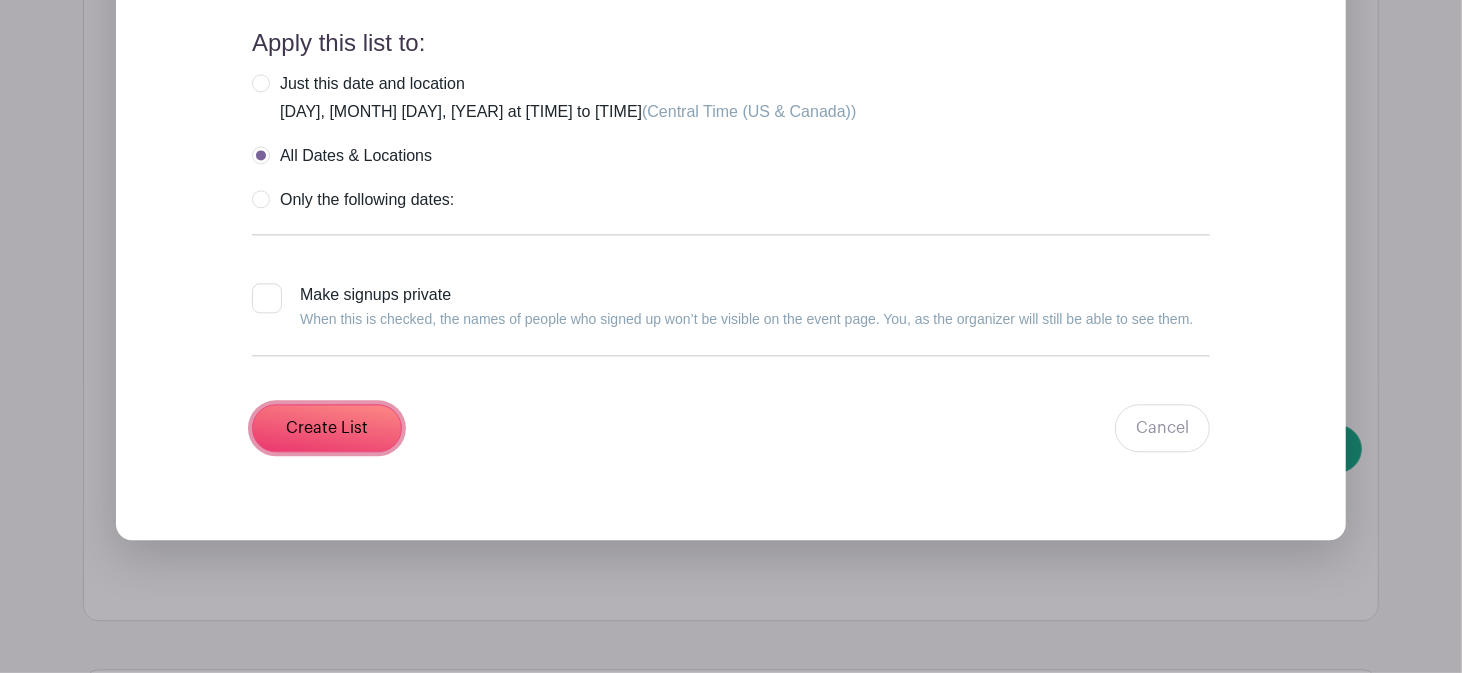 click on "Create List" at bounding box center (327, 428) 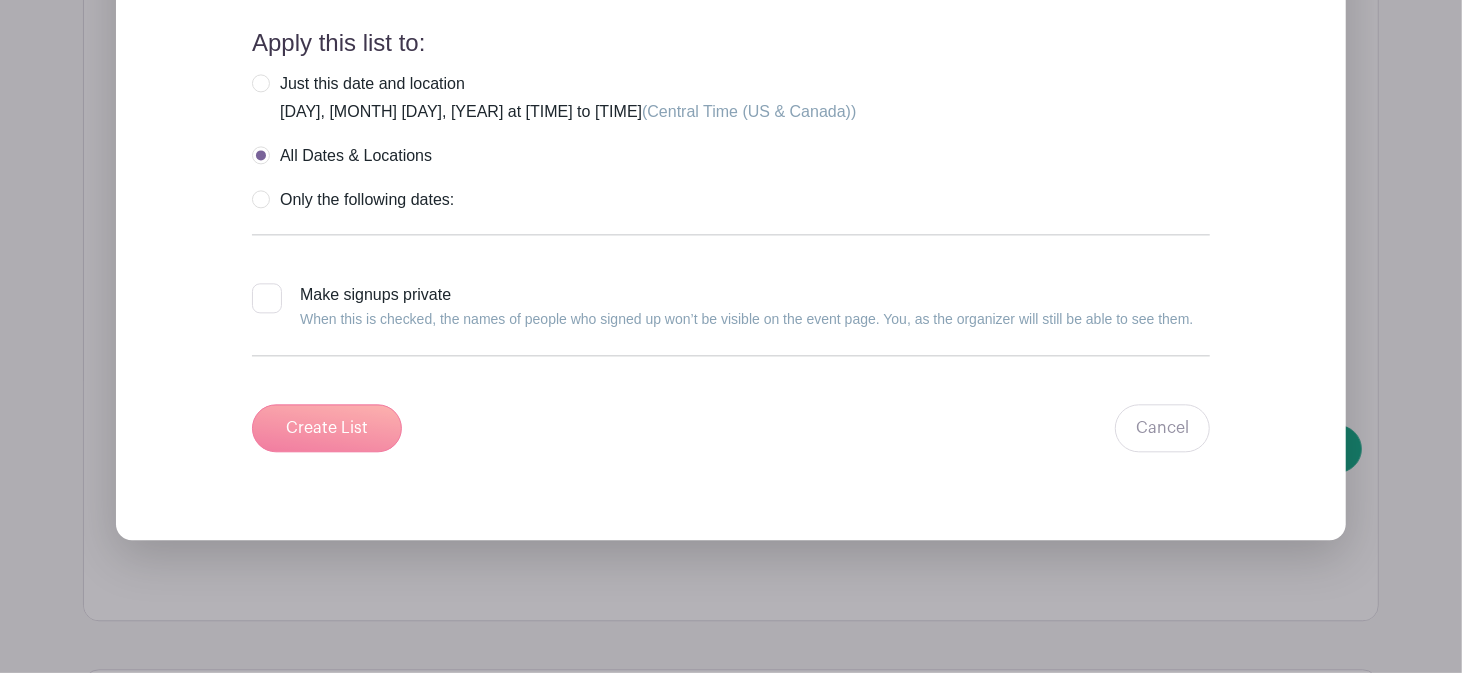 scroll, scrollTop: 1582, scrollLeft: 0, axis: vertical 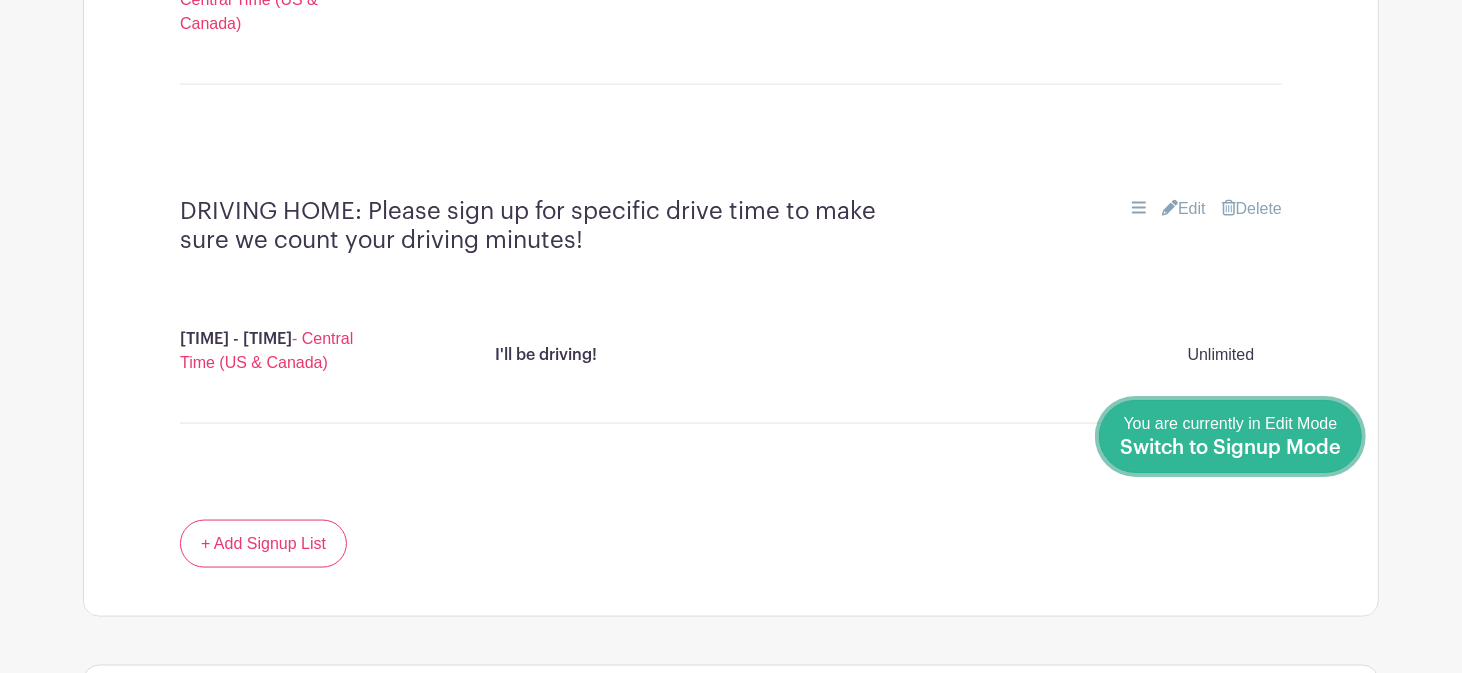 click on "Switch to Signup Mode" at bounding box center [1230, 448] 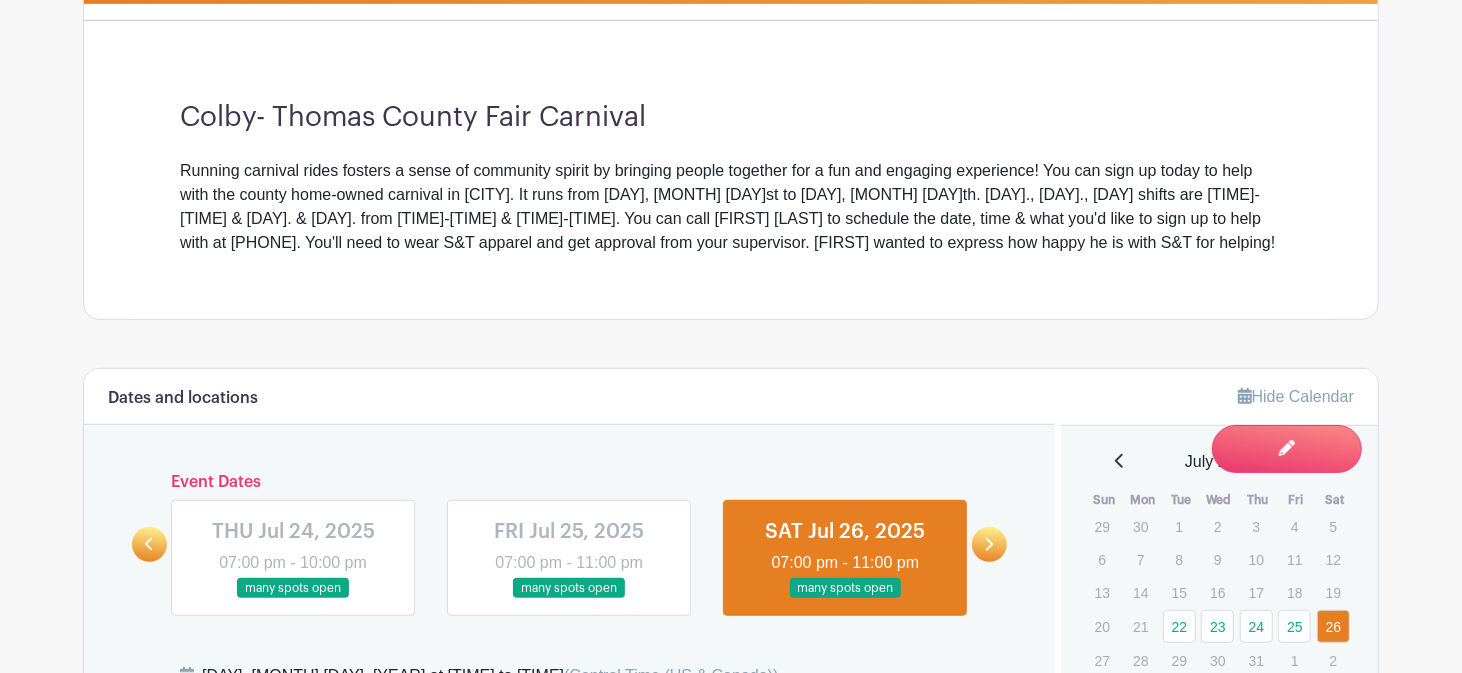 scroll, scrollTop: 693, scrollLeft: 0, axis: vertical 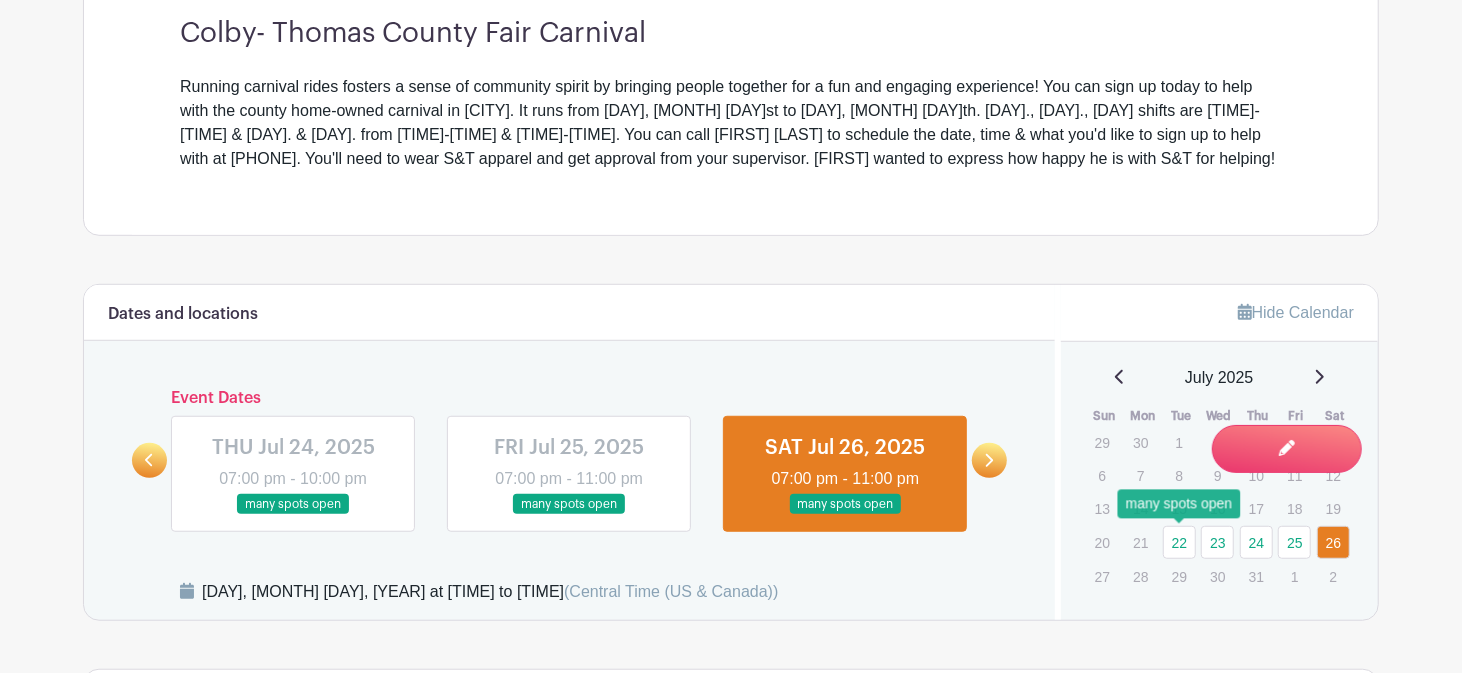 click on "22" at bounding box center (1179, 542) 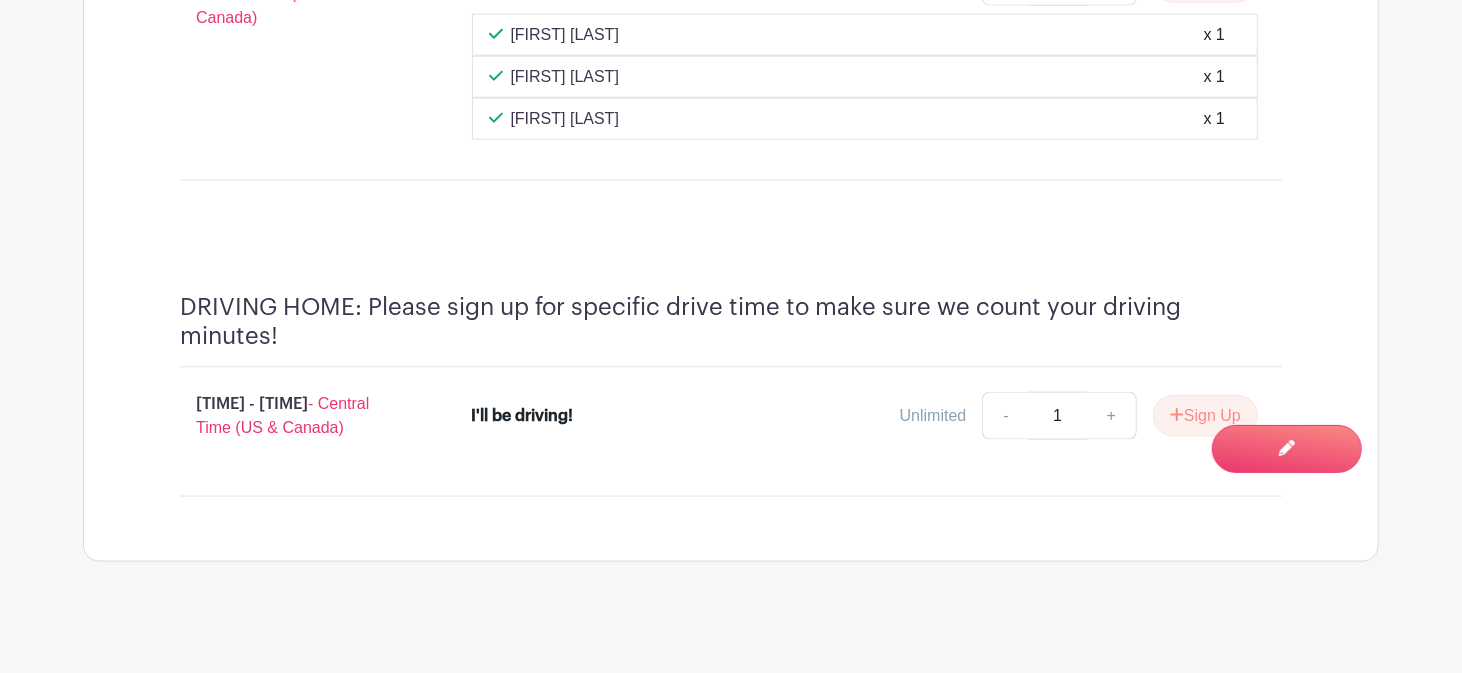 scroll, scrollTop: 1560, scrollLeft: 0, axis: vertical 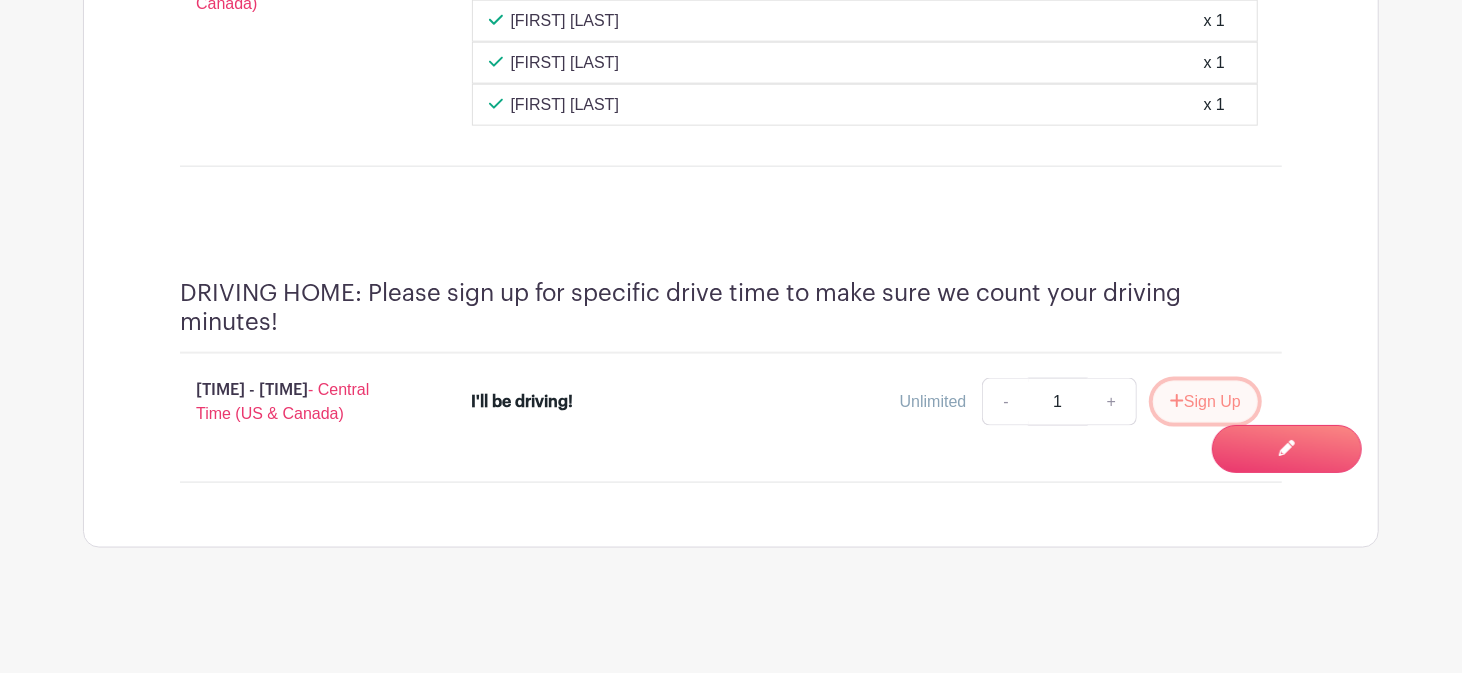 click on "Sign Up" at bounding box center (1205, 402) 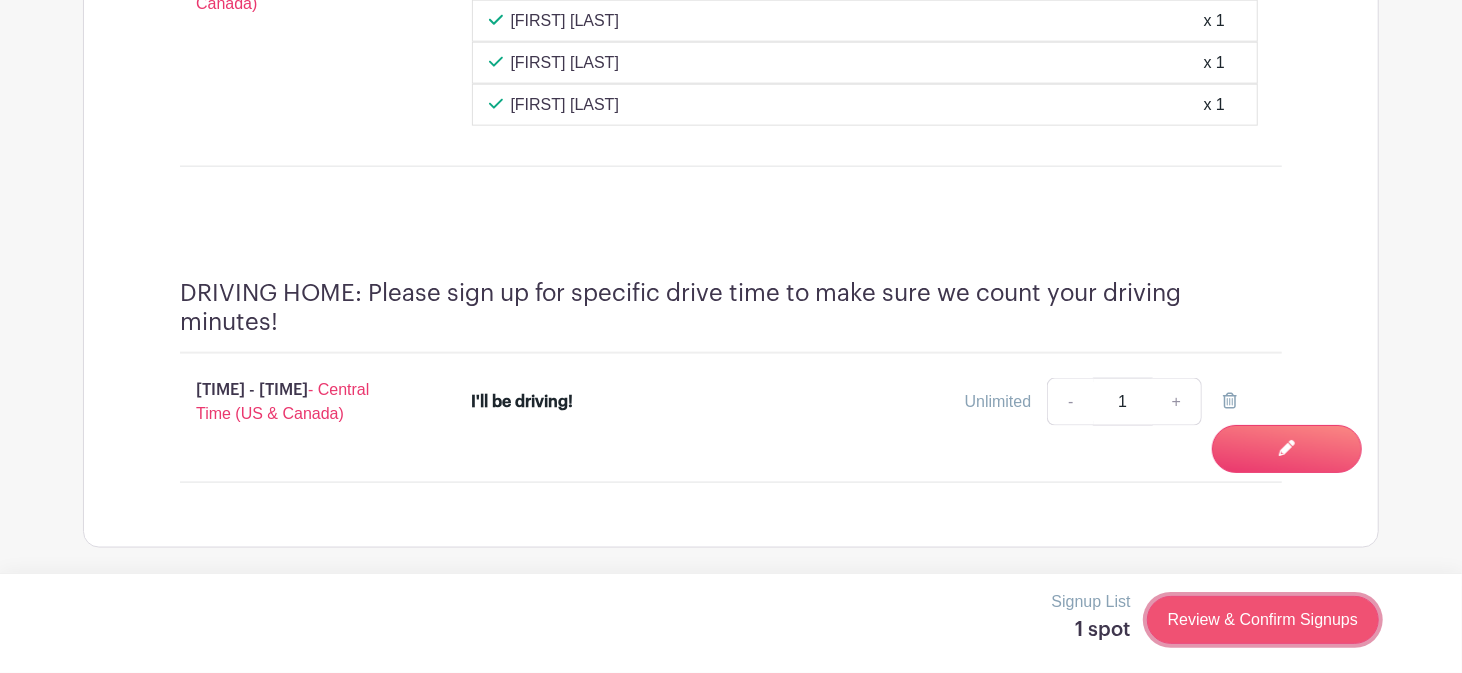 click on "Review & Confirm Signups" at bounding box center [1263, 620] 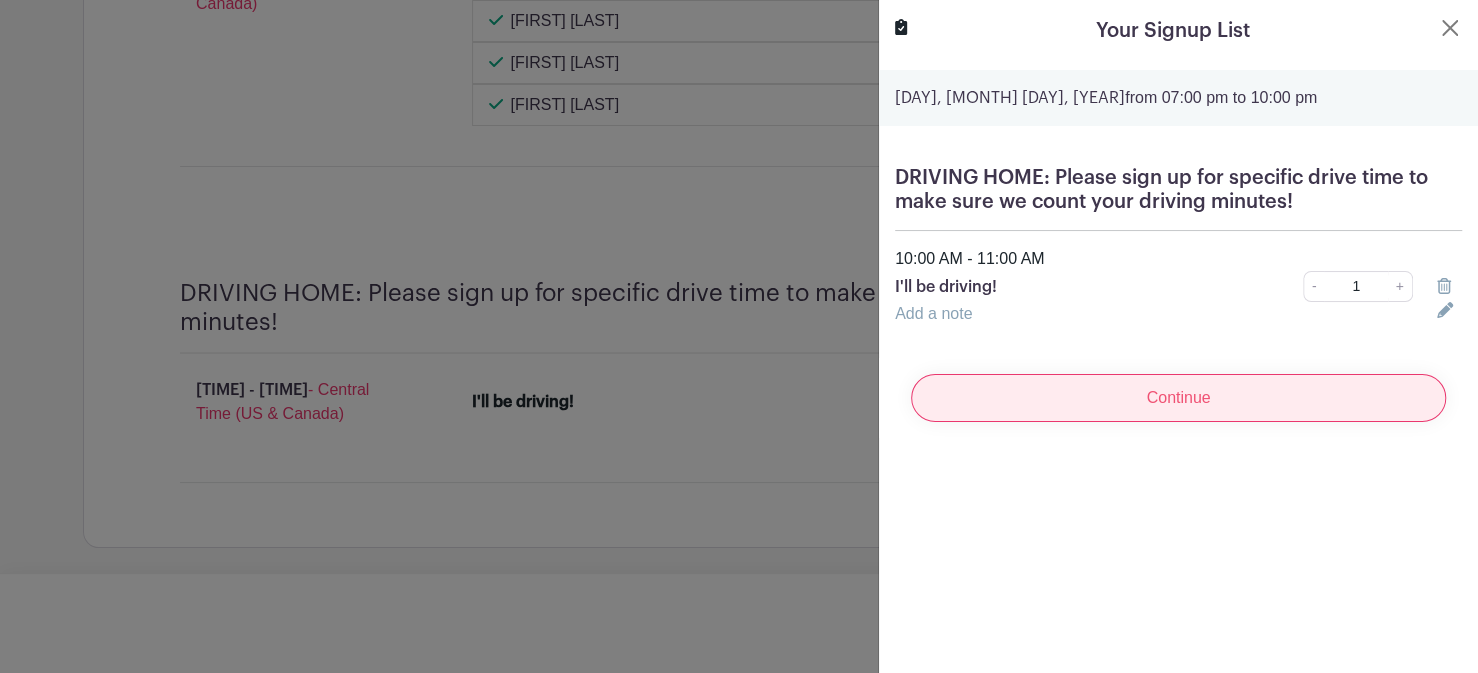 click on "Continue" at bounding box center (1178, 398) 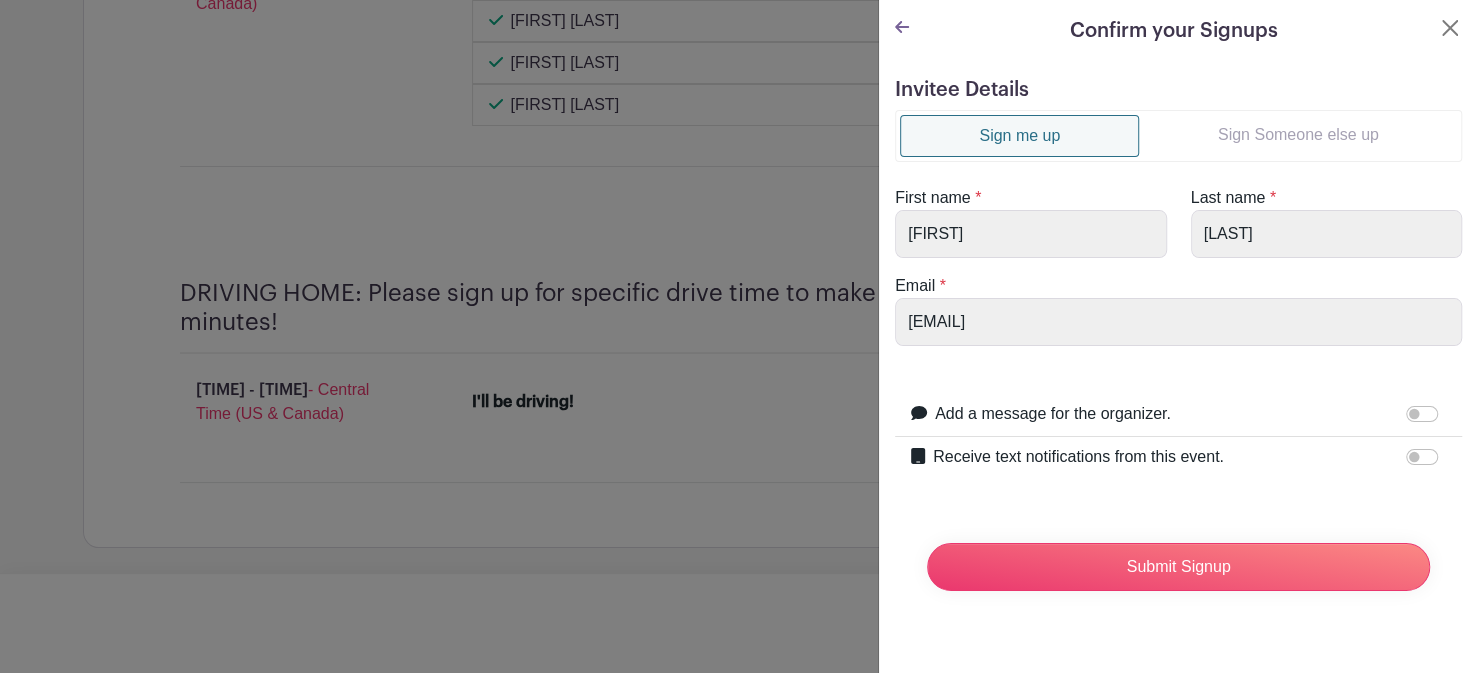 click on "Sign Someone else up" at bounding box center (1298, 135) 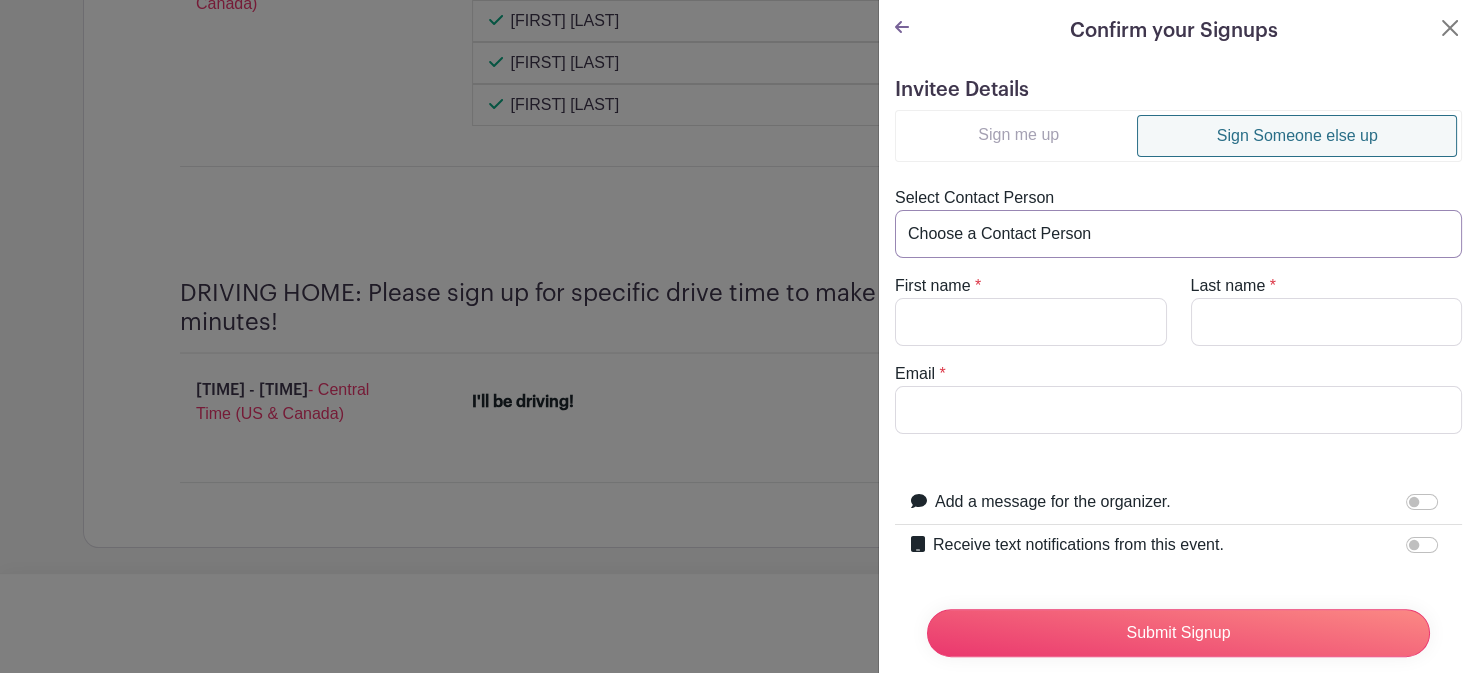 click on "Choose a Contact Person [FIRST] [LAST] ([EMAIL])
[FIRST] [LAST] ([EMAIL])
[FIRST] [LAST] ([EMAIL])
[FIRST] [LAST] ([EMAIL])
[FIRST] [LAST] ([EMAIL])
[FIRST] [LAST] ([EMAIL])
[FIRST] [LAST] ([EMAIL])
[FIRST] [LAST] ([EMAIL])
[FIRST] [LAST] ([EMAIL])
[FIRST] [LAST] ([EMAIL])
[FIRST] [LAST] ([EMAIL])
[FIRST] [LAST] ([EMAIL])
[FIRST] [LAST] ([EMAIL])
[FIRST] [LAST] ([EMAIL])
[FIRST] [LAST] ([EMAIL])
[FIRST] [LAST] ([EMAIL])
[FIRST] [LAST] ([EMAIL])
[FIRST] [LAST] ([EMAIL])
[FIRST] [LAST] ([EMAIL])
[FIRST] [LAST] ([EMAIL])
[FIRST] [LAST] ([EMAIL])
[FIRST] [LAST] ([EMAIL])
[FIRST] [LAST] ([EMAIL])" at bounding box center [1178, 234] 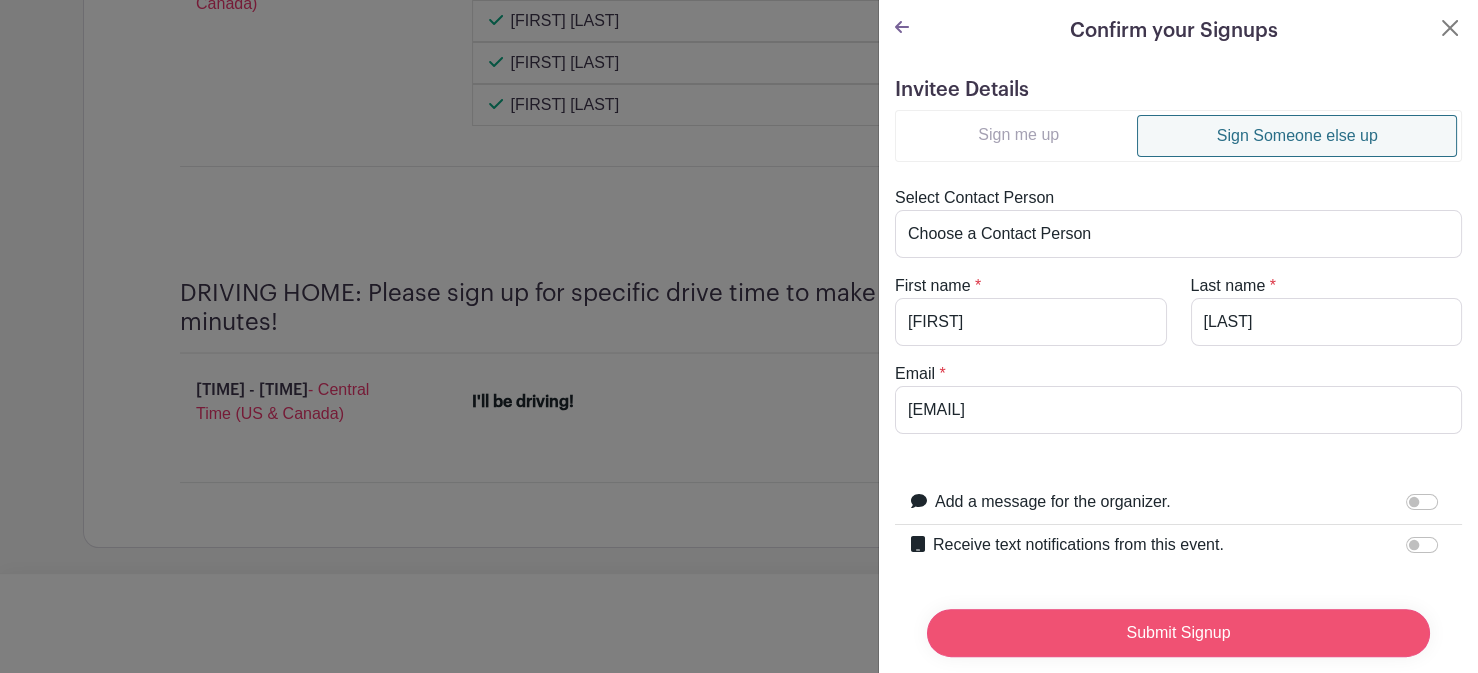 click on "Submit Signup" at bounding box center [1178, 633] 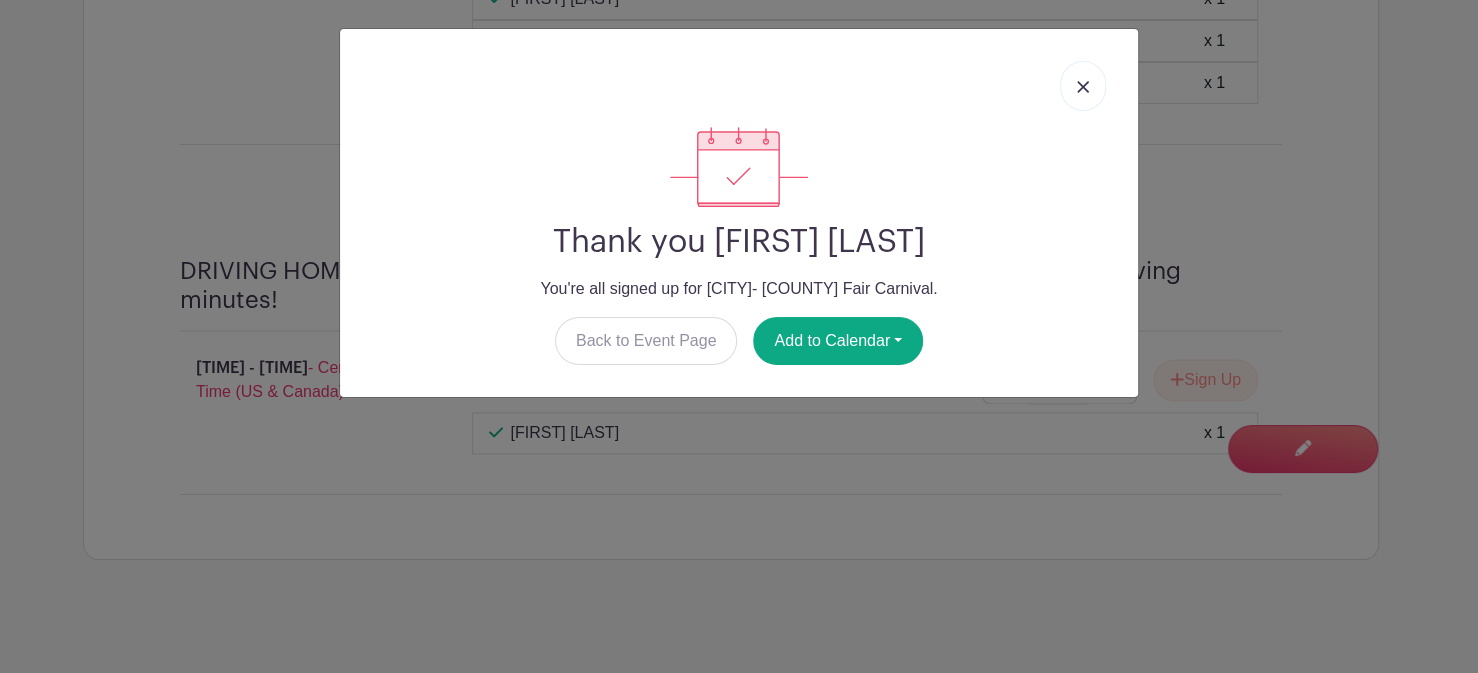 click at bounding box center [1083, 87] 